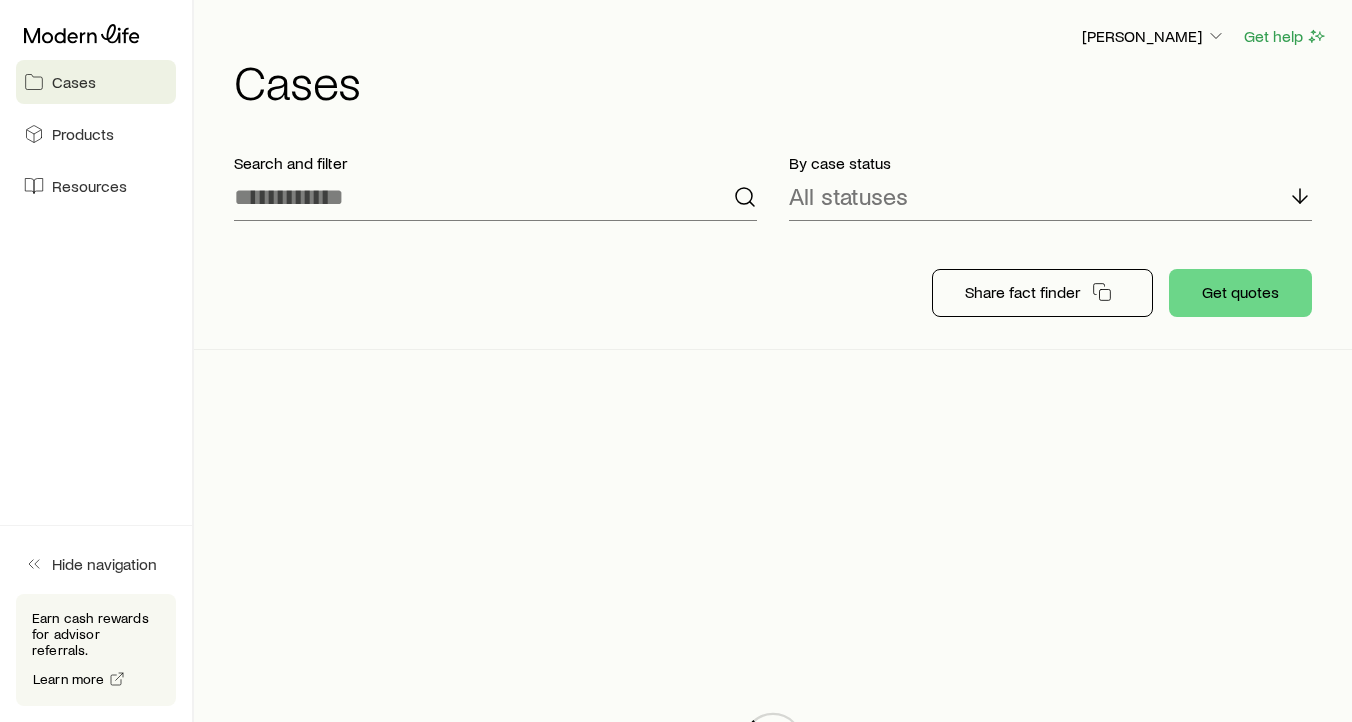 scroll, scrollTop: 0, scrollLeft: 0, axis: both 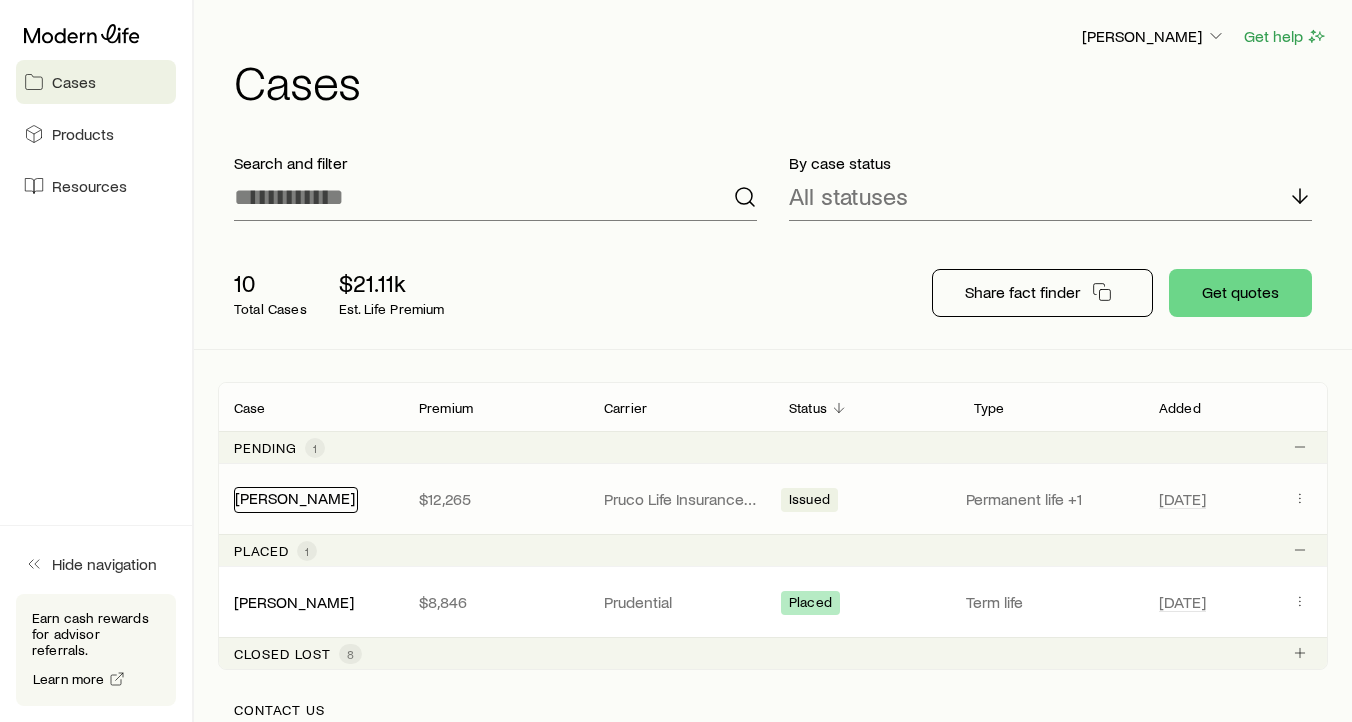 click on "[PERSON_NAME]" at bounding box center [295, 497] 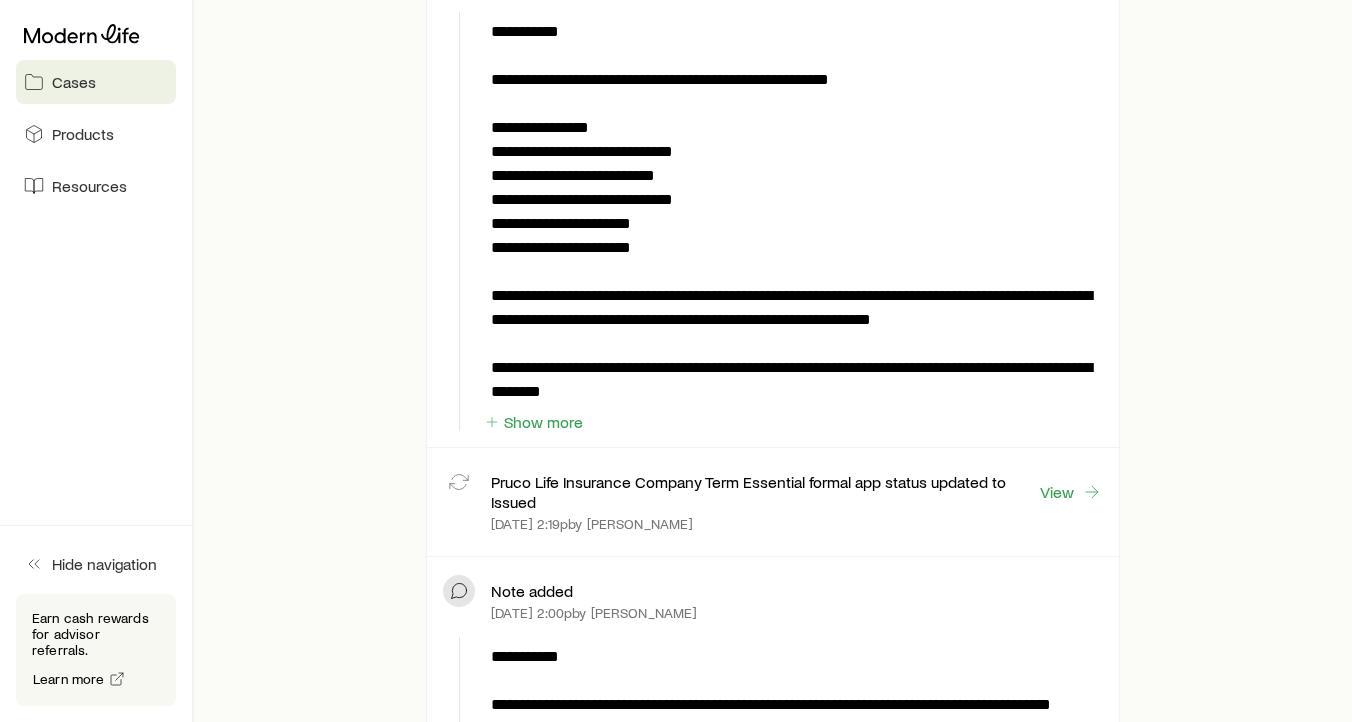 scroll, scrollTop: 753, scrollLeft: 0, axis: vertical 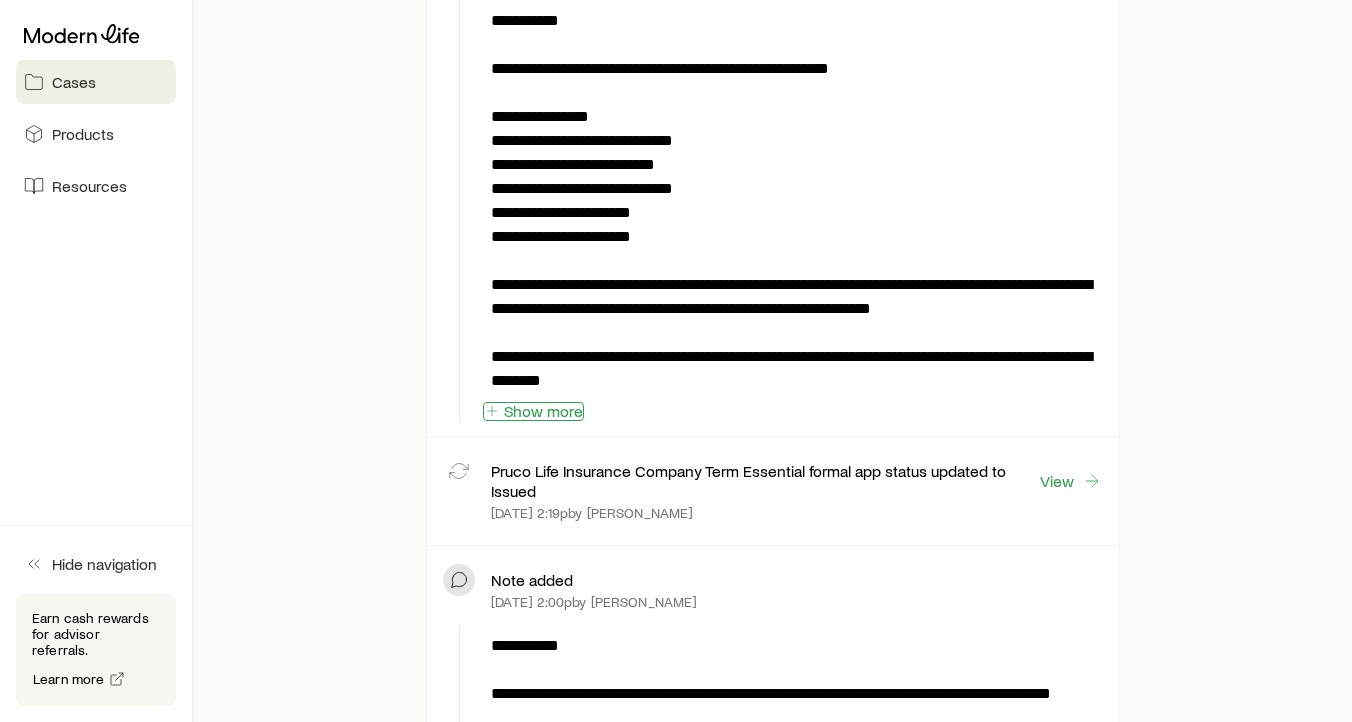 click on "Show more" at bounding box center (533, 411) 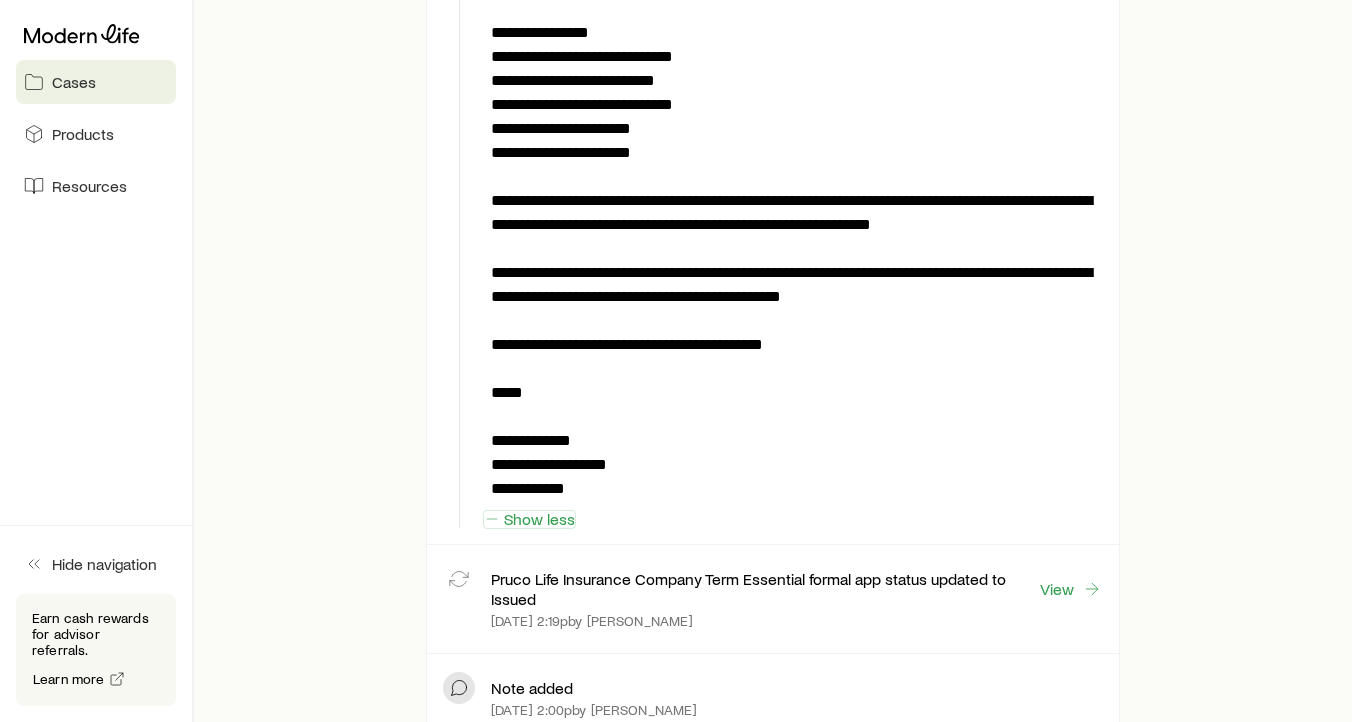 scroll, scrollTop: 839, scrollLeft: 0, axis: vertical 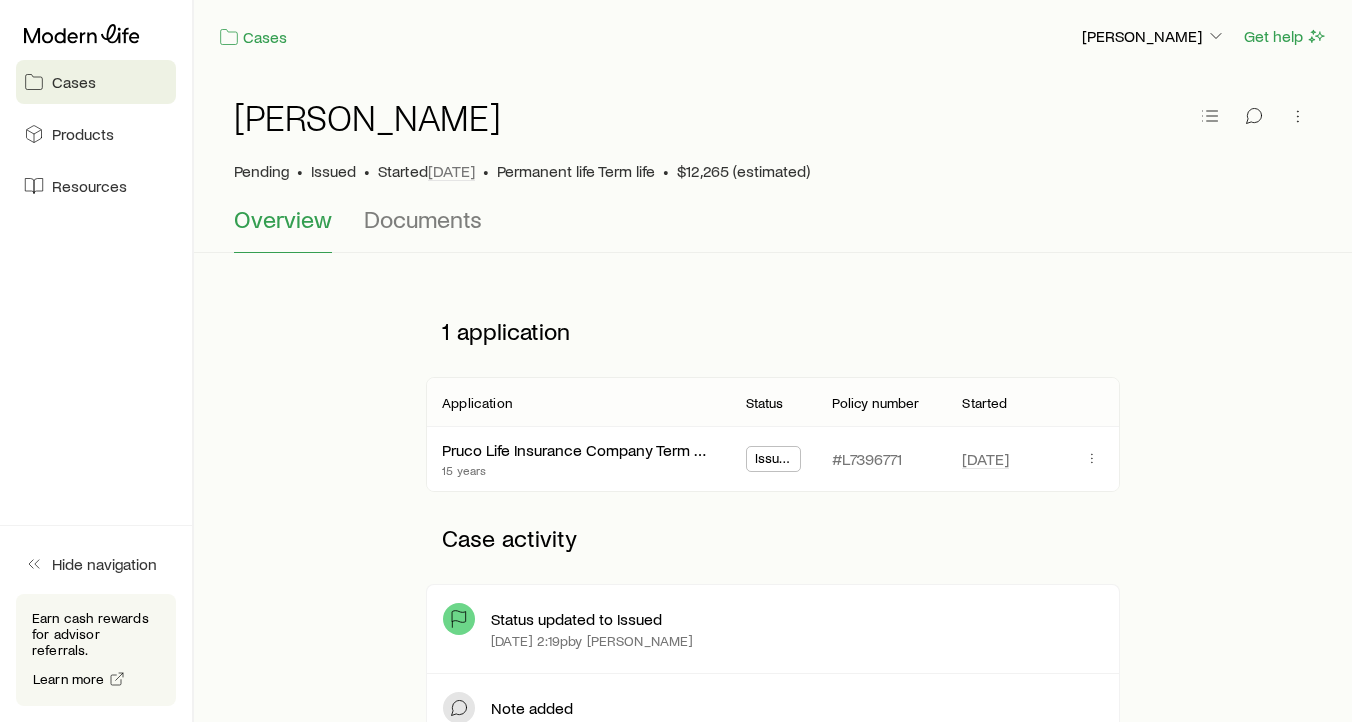 click on "Cases" at bounding box center (74, 82) 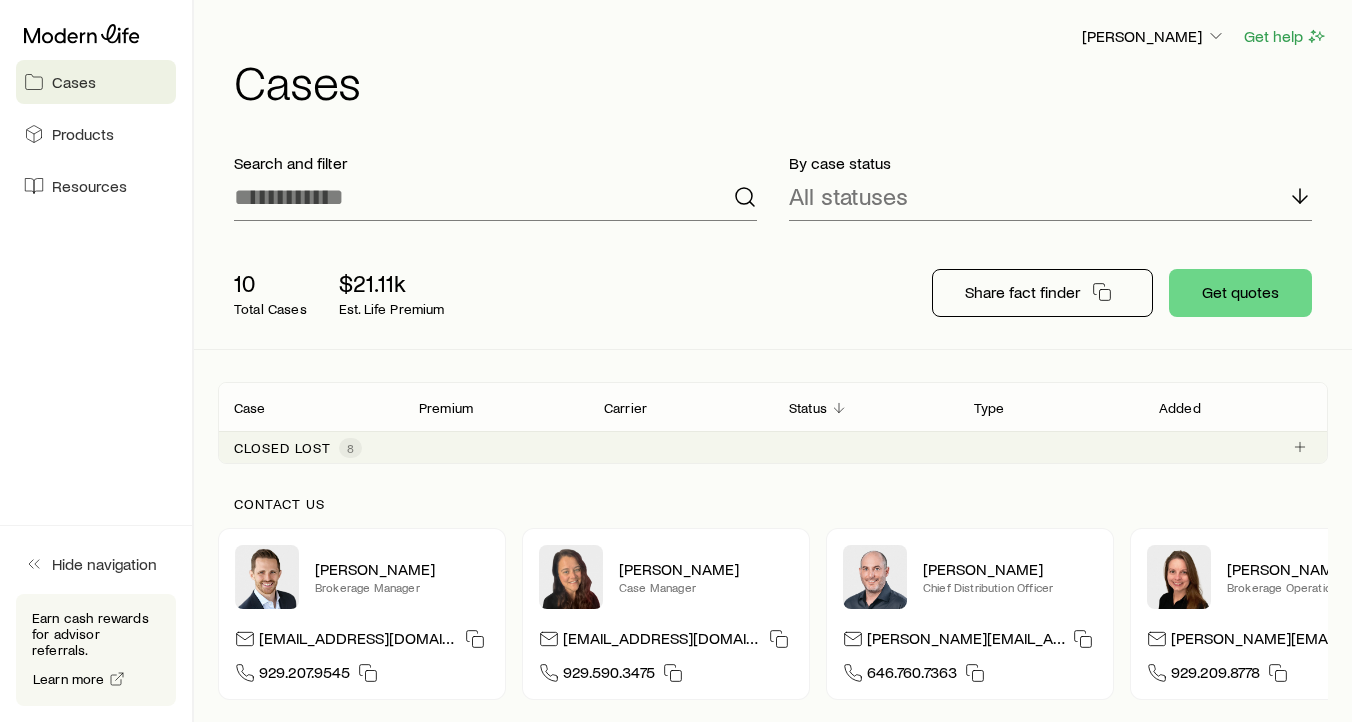 click on "Cases" at bounding box center (74, 82) 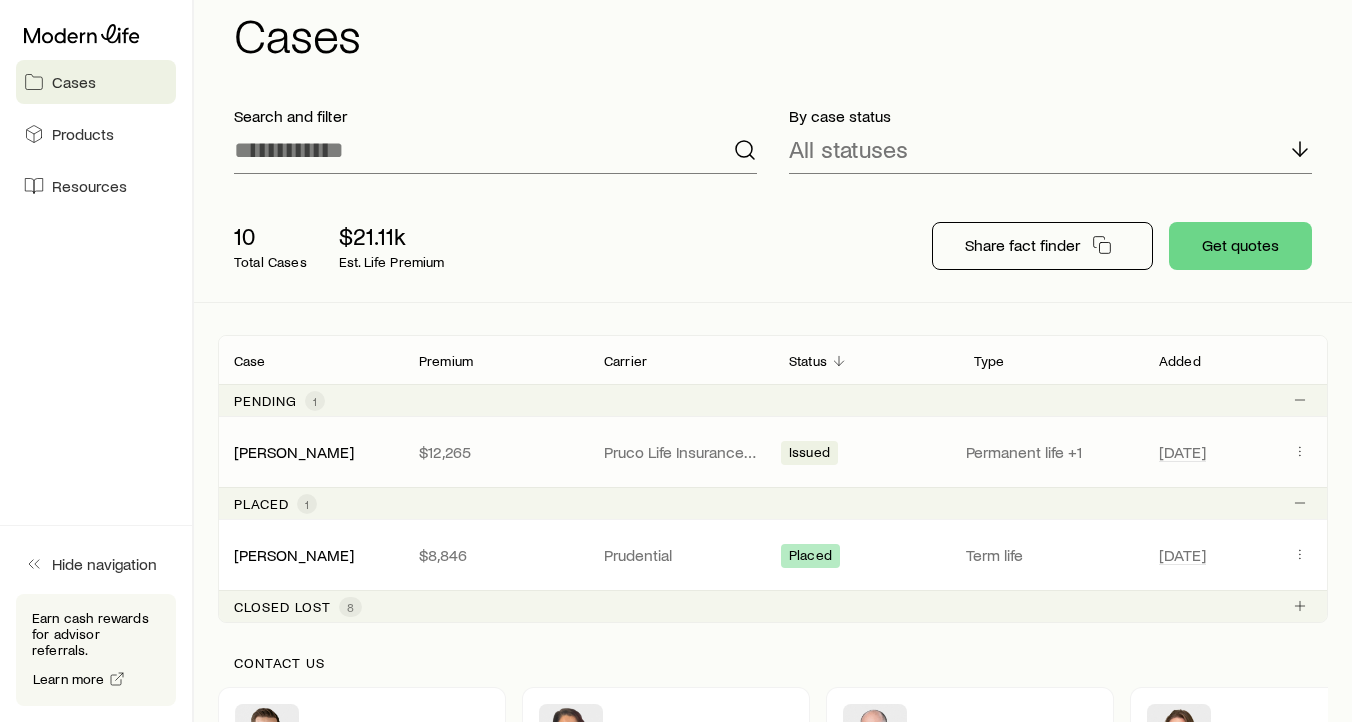 scroll, scrollTop: 0, scrollLeft: 0, axis: both 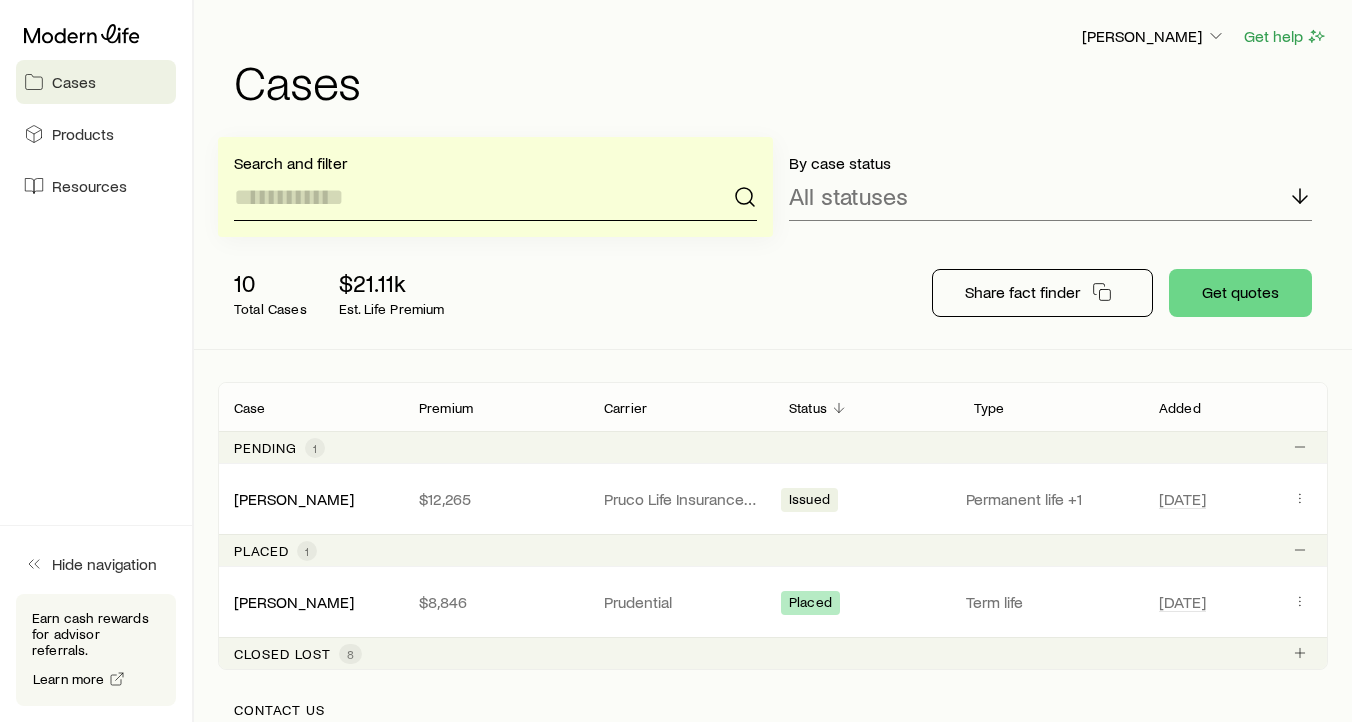 click at bounding box center [495, 197] 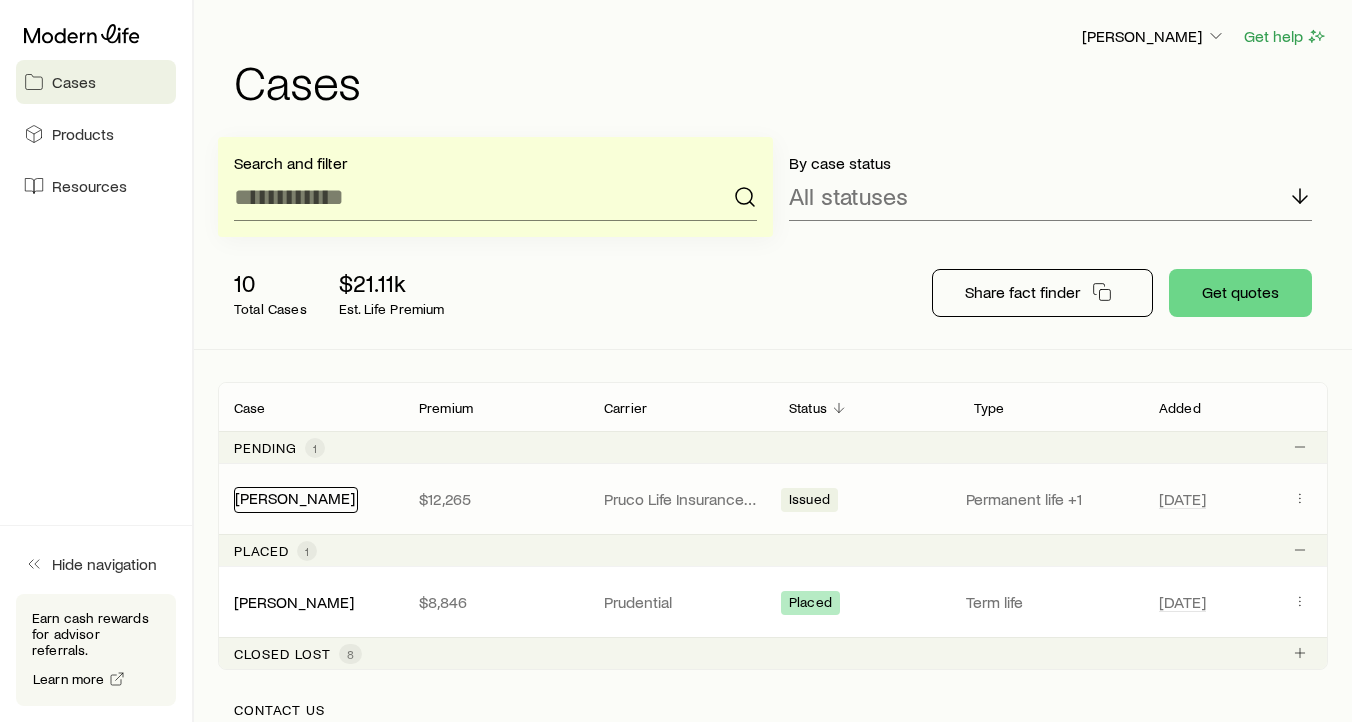 click on "[PERSON_NAME]" at bounding box center [295, 497] 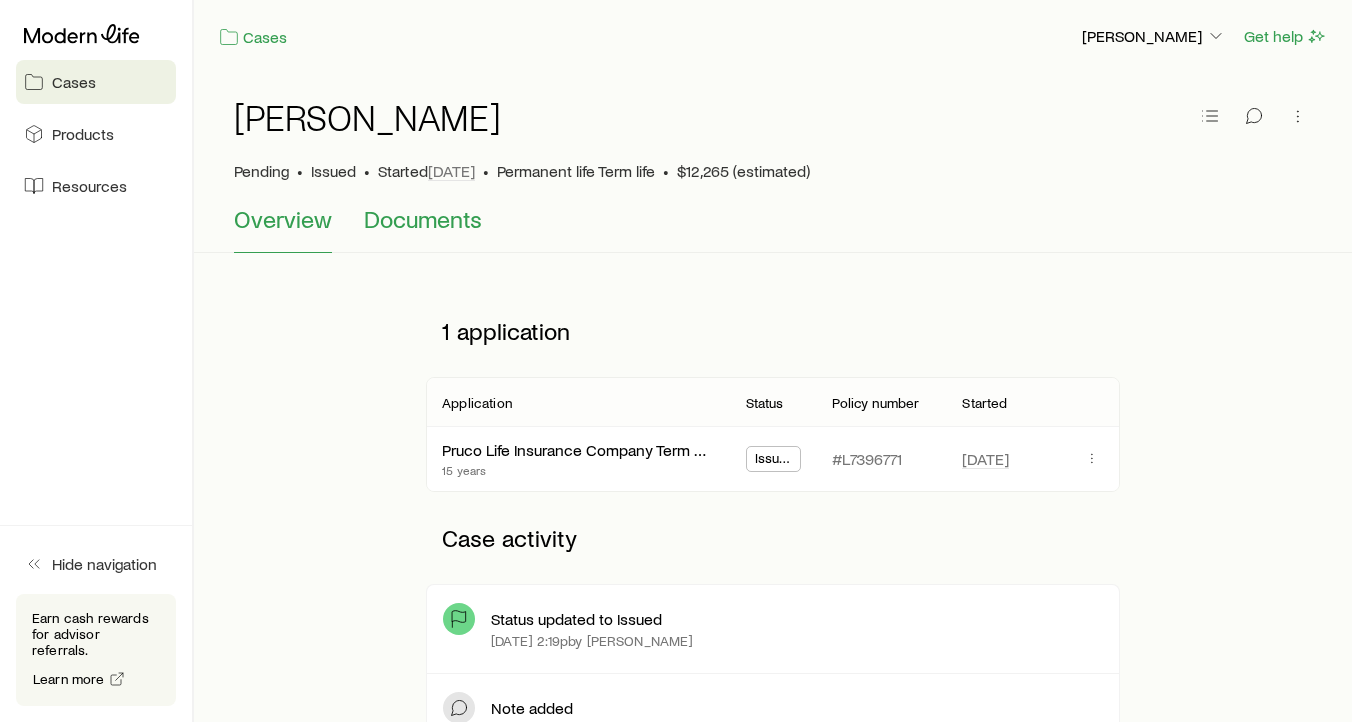 click on "Documents" at bounding box center [423, 219] 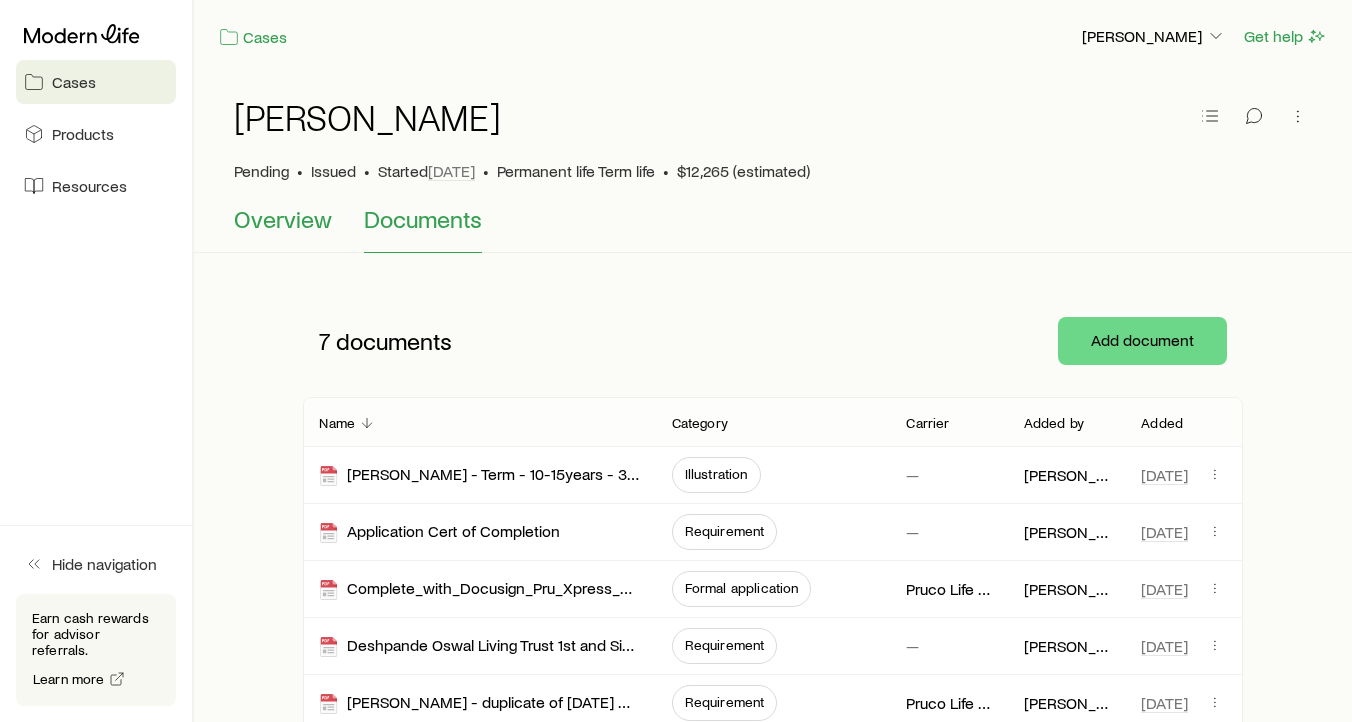 click on "Overview" at bounding box center (283, 219) 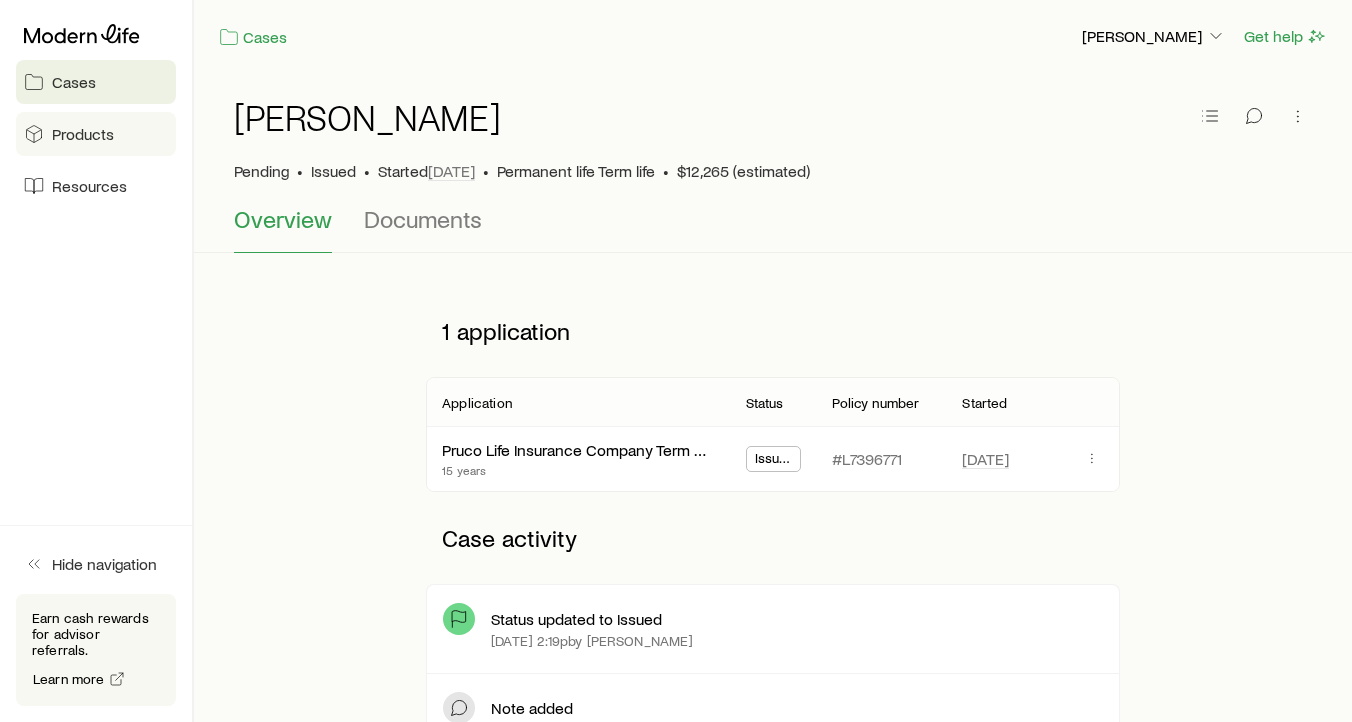 click on "Products" at bounding box center [83, 134] 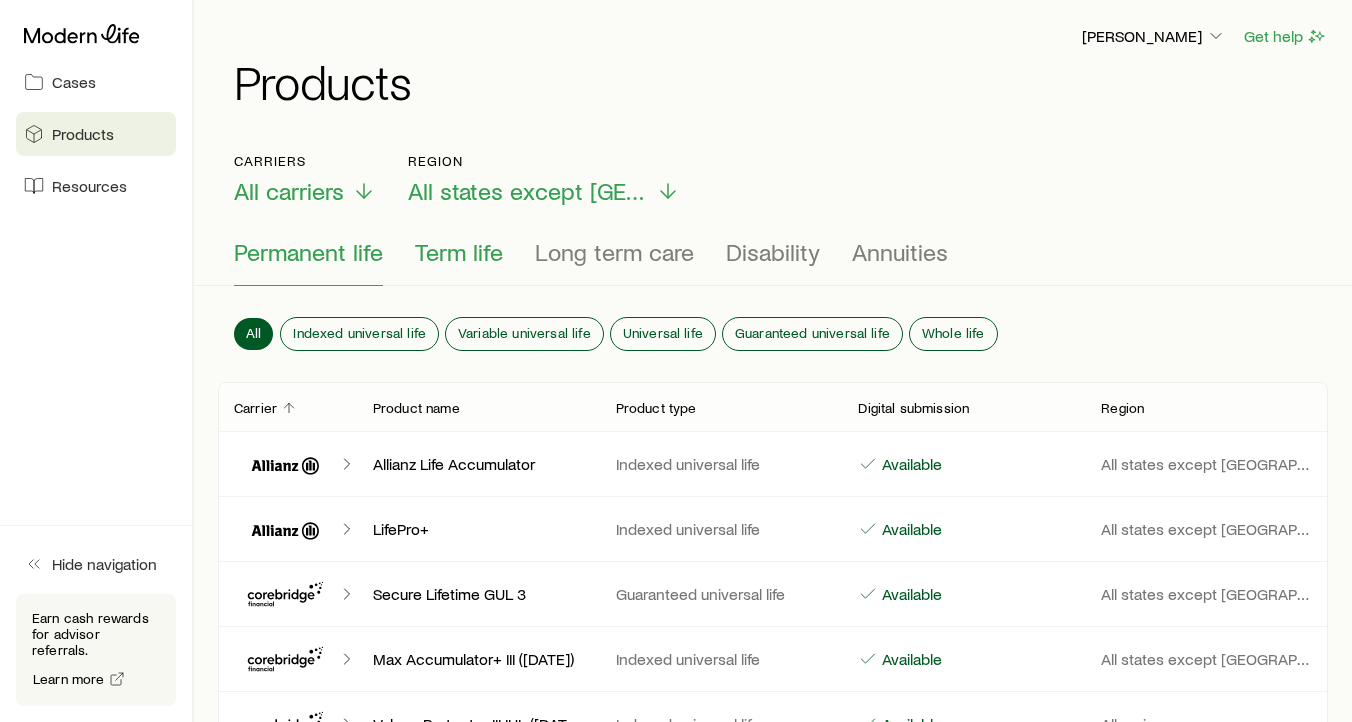 click on "Term life" at bounding box center (459, 252) 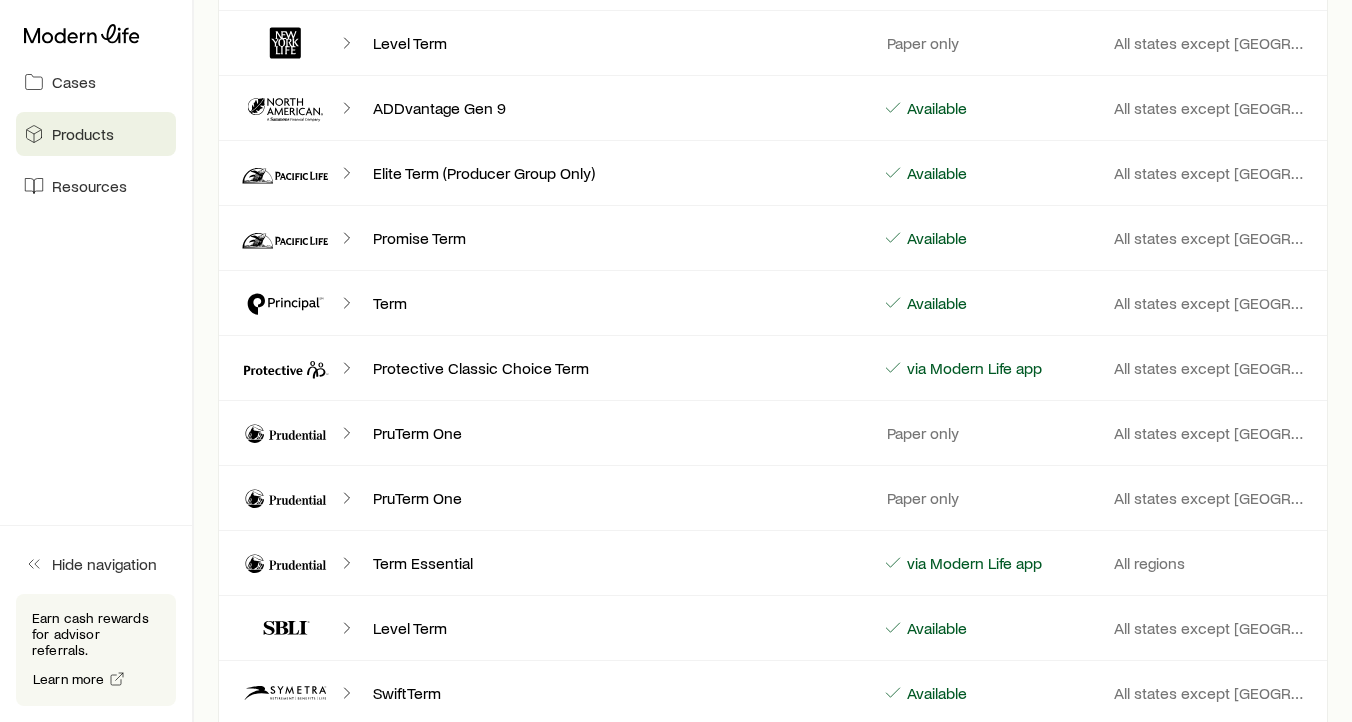 scroll, scrollTop: 1624, scrollLeft: 0, axis: vertical 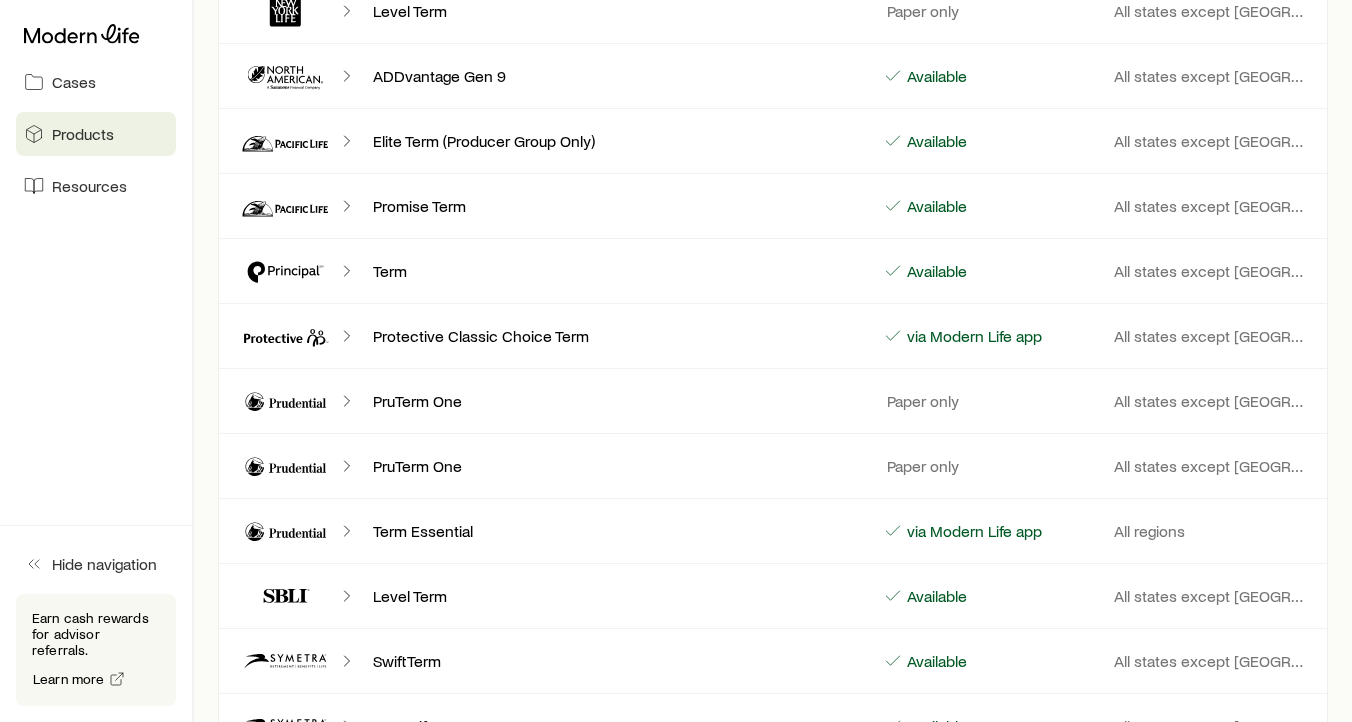 click 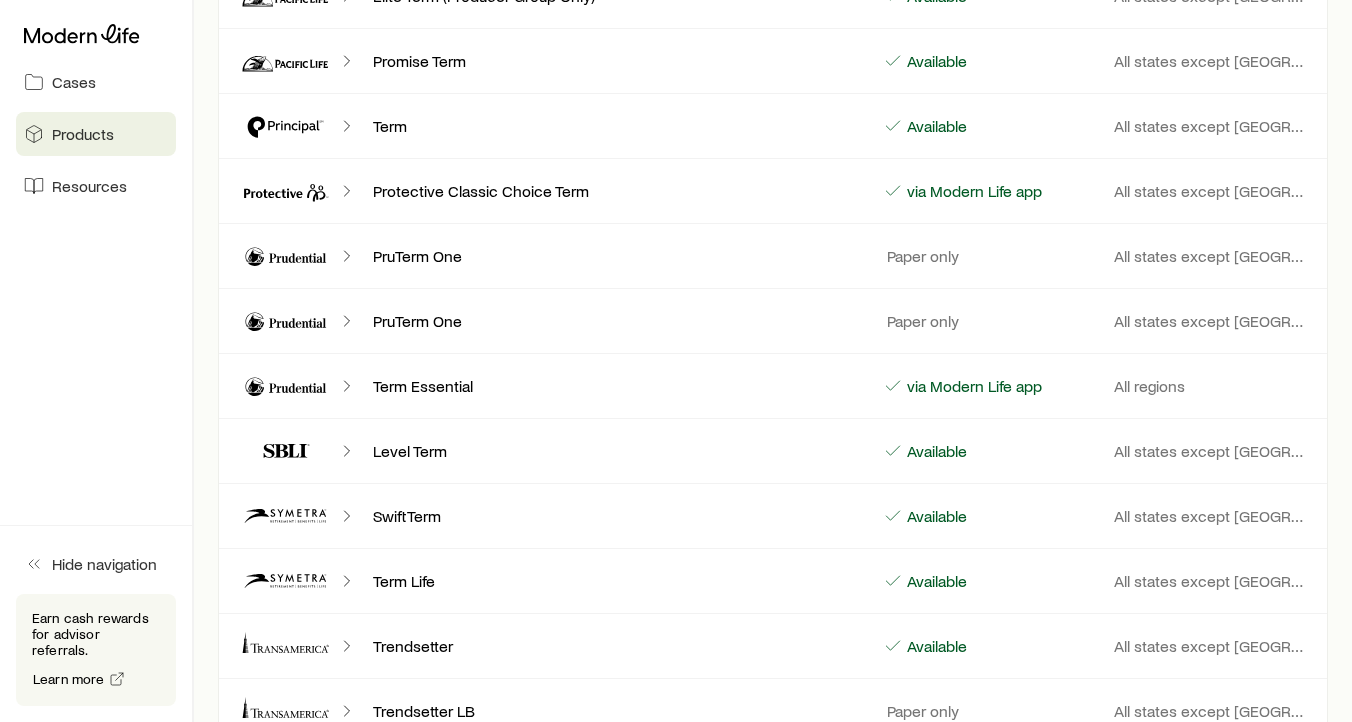 scroll, scrollTop: 1769, scrollLeft: 0, axis: vertical 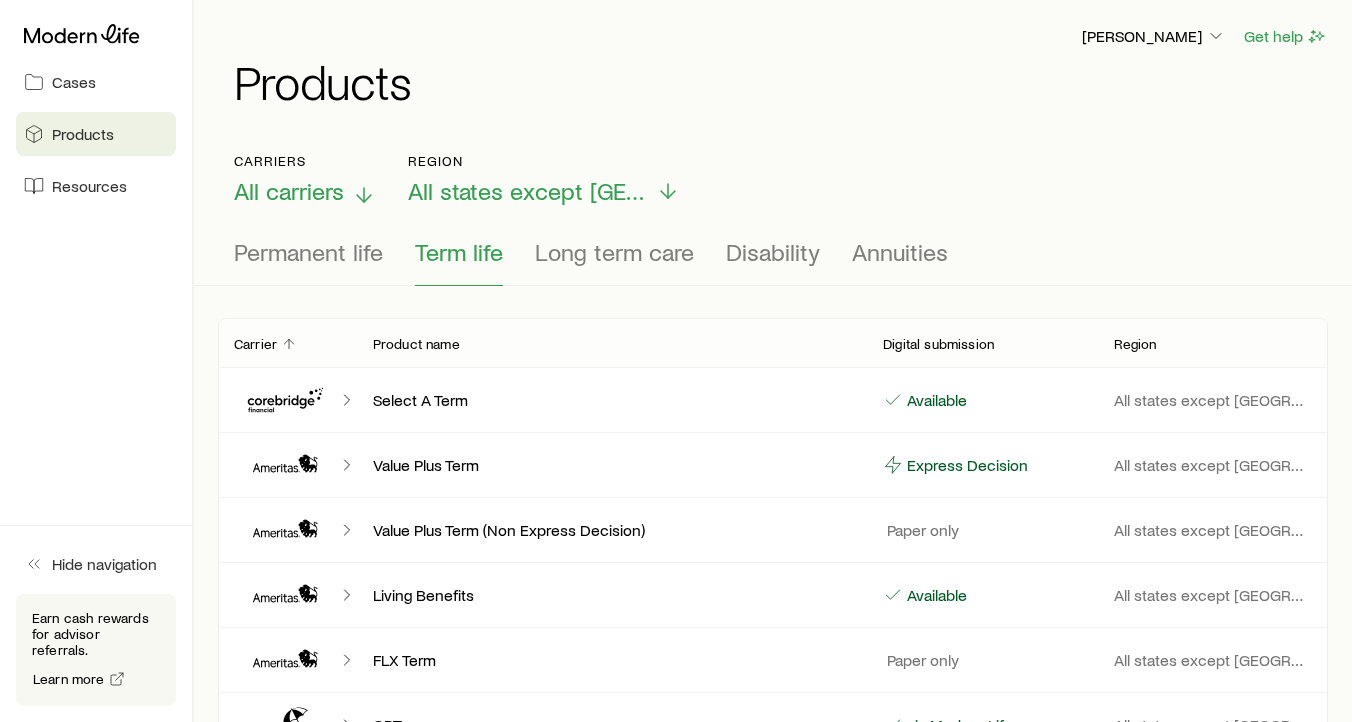 click on "All carriers" at bounding box center [289, 191] 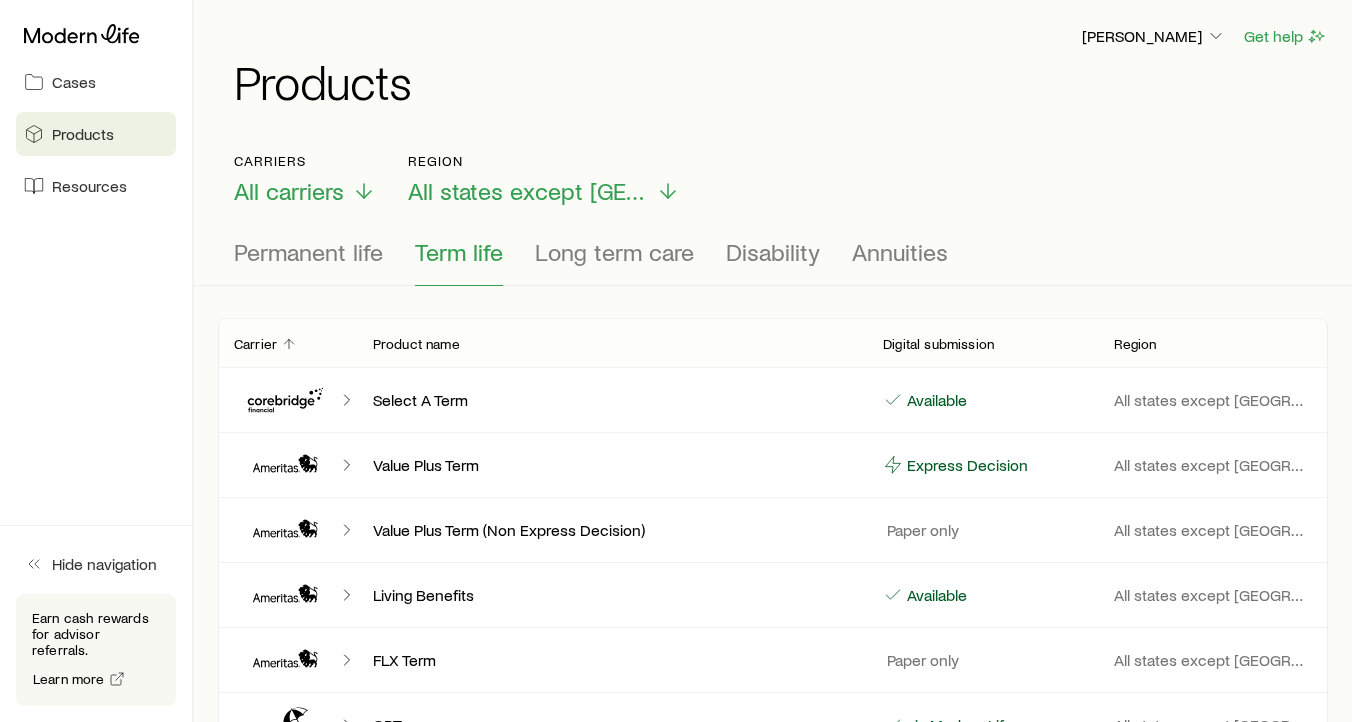 click on "Products" at bounding box center (781, 81) 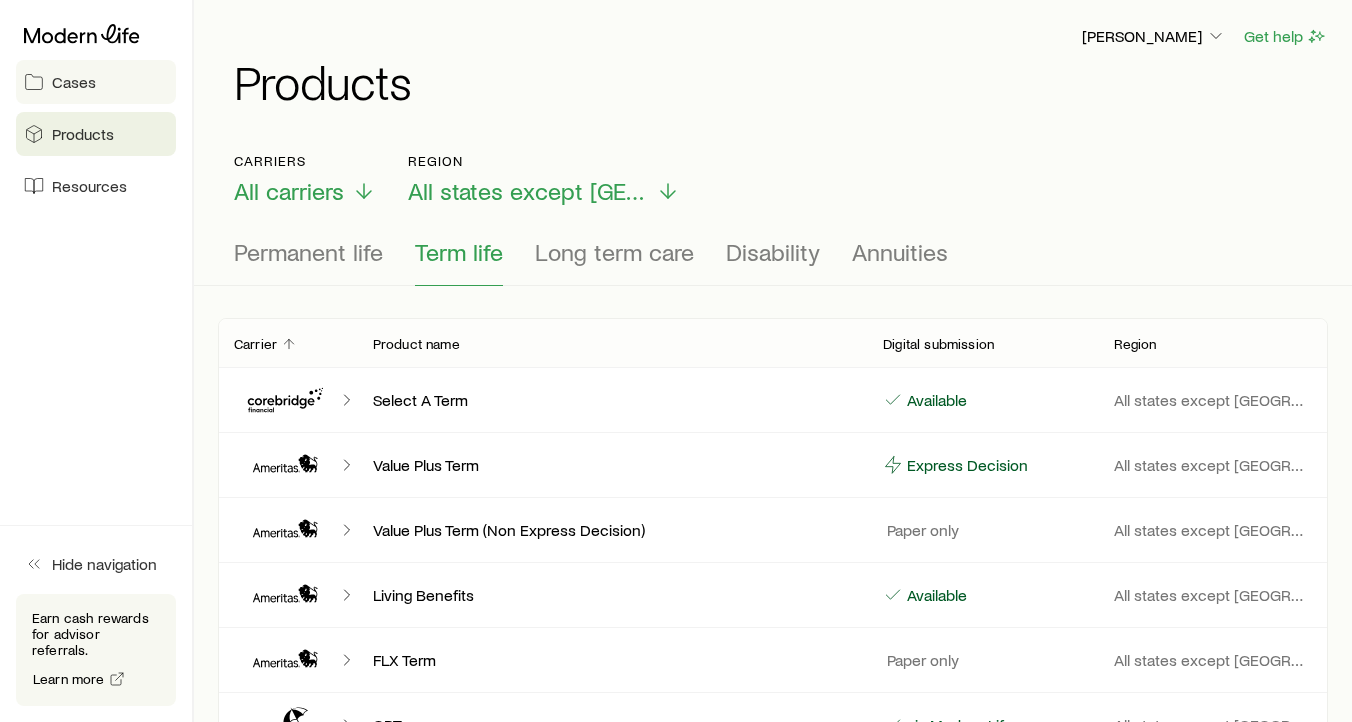 click on "Cases" at bounding box center (74, 82) 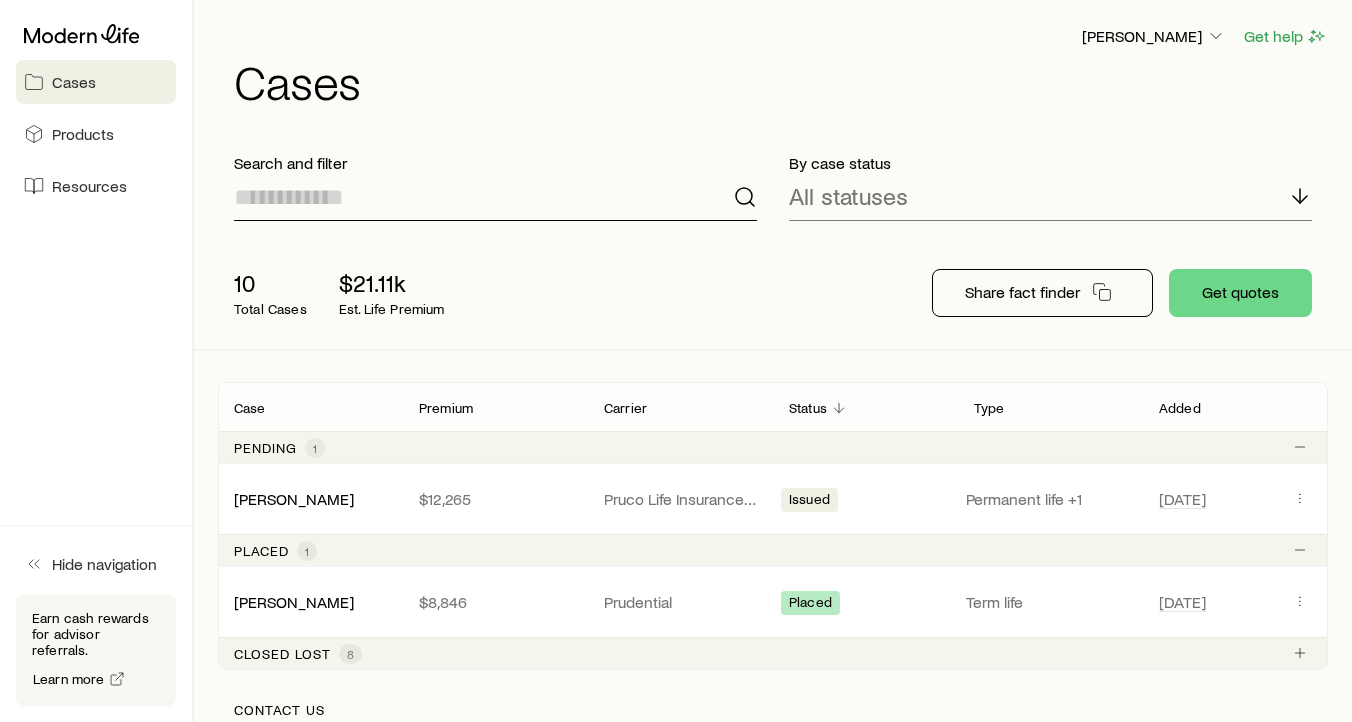 click at bounding box center (495, 197) 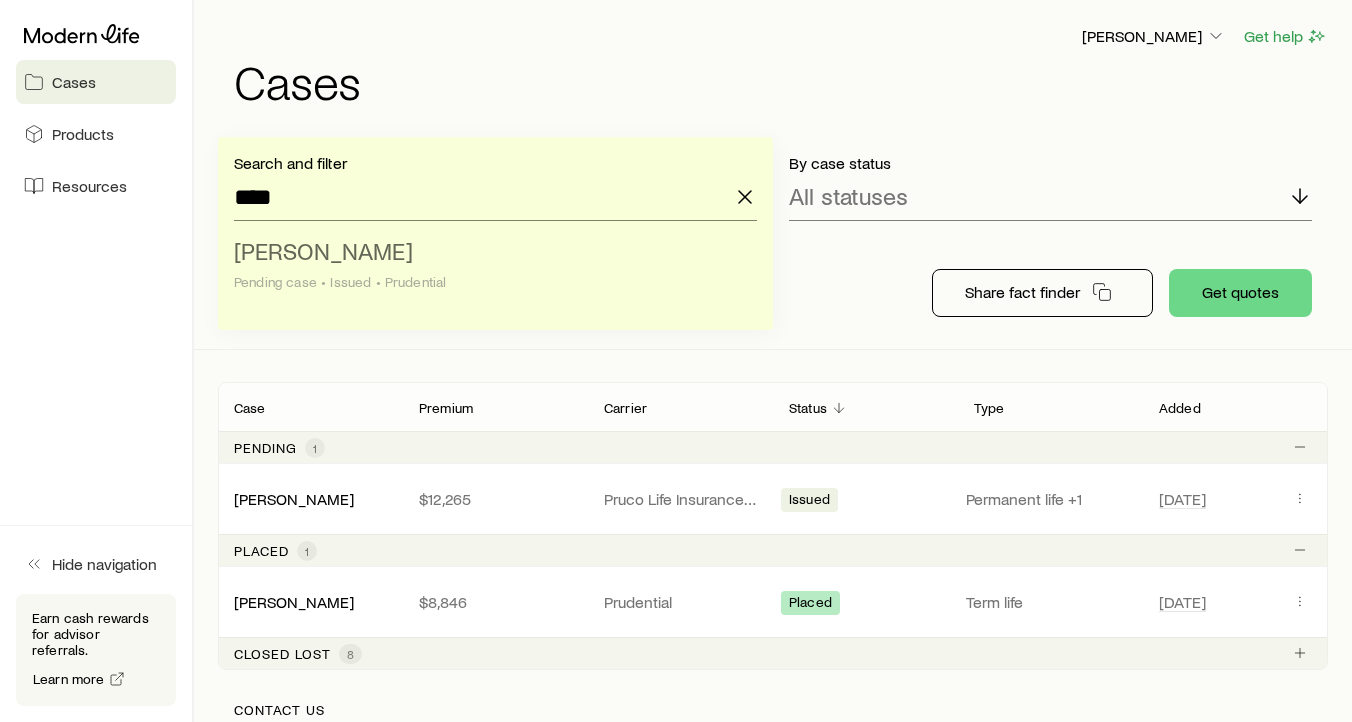 click on "[PERSON_NAME] Pending case • Issued • Prudential" at bounding box center (489, 267) 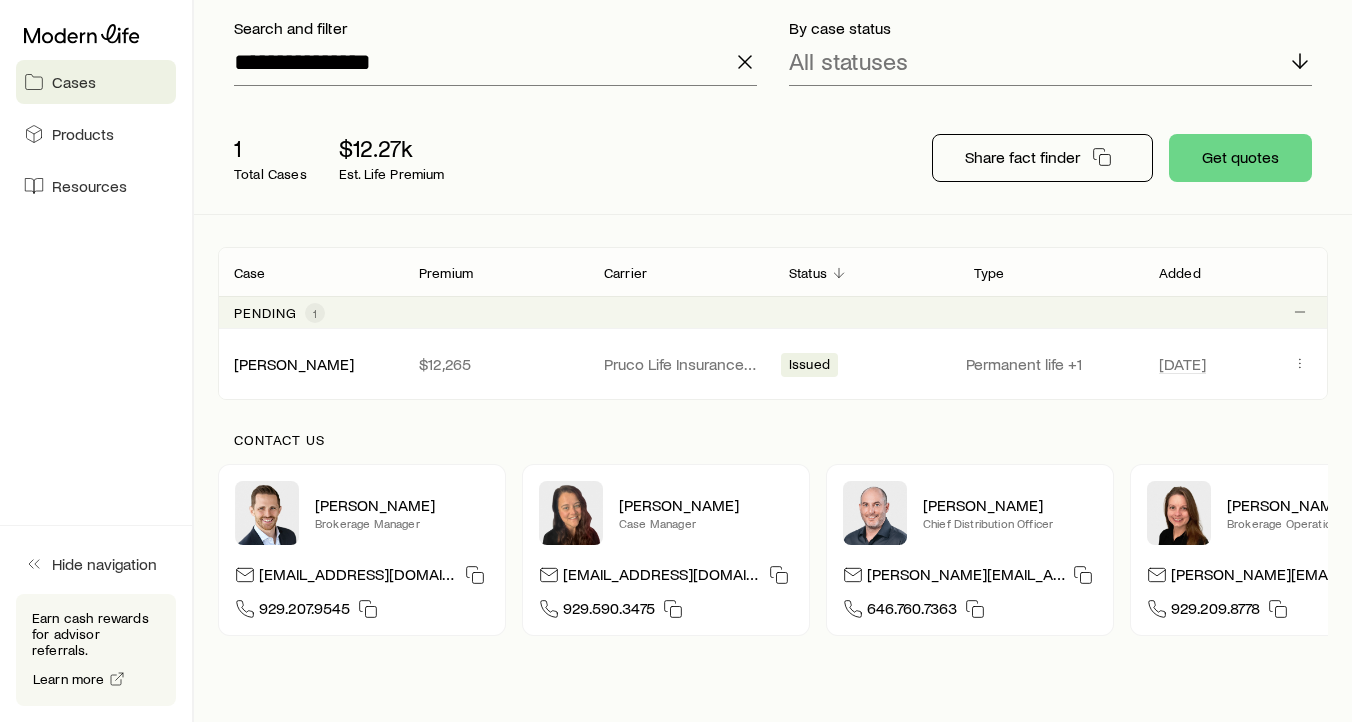 scroll, scrollTop: 149, scrollLeft: 0, axis: vertical 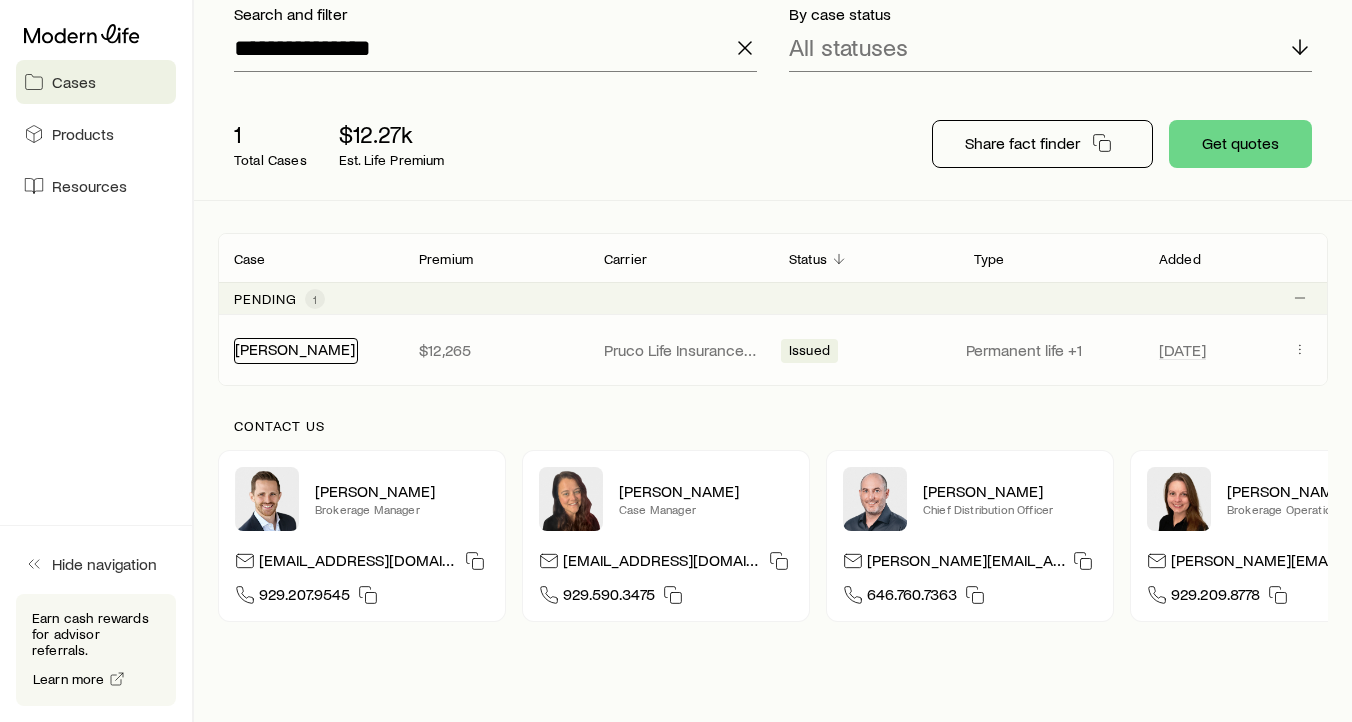 click on "[PERSON_NAME]" at bounding box center (295, 348) 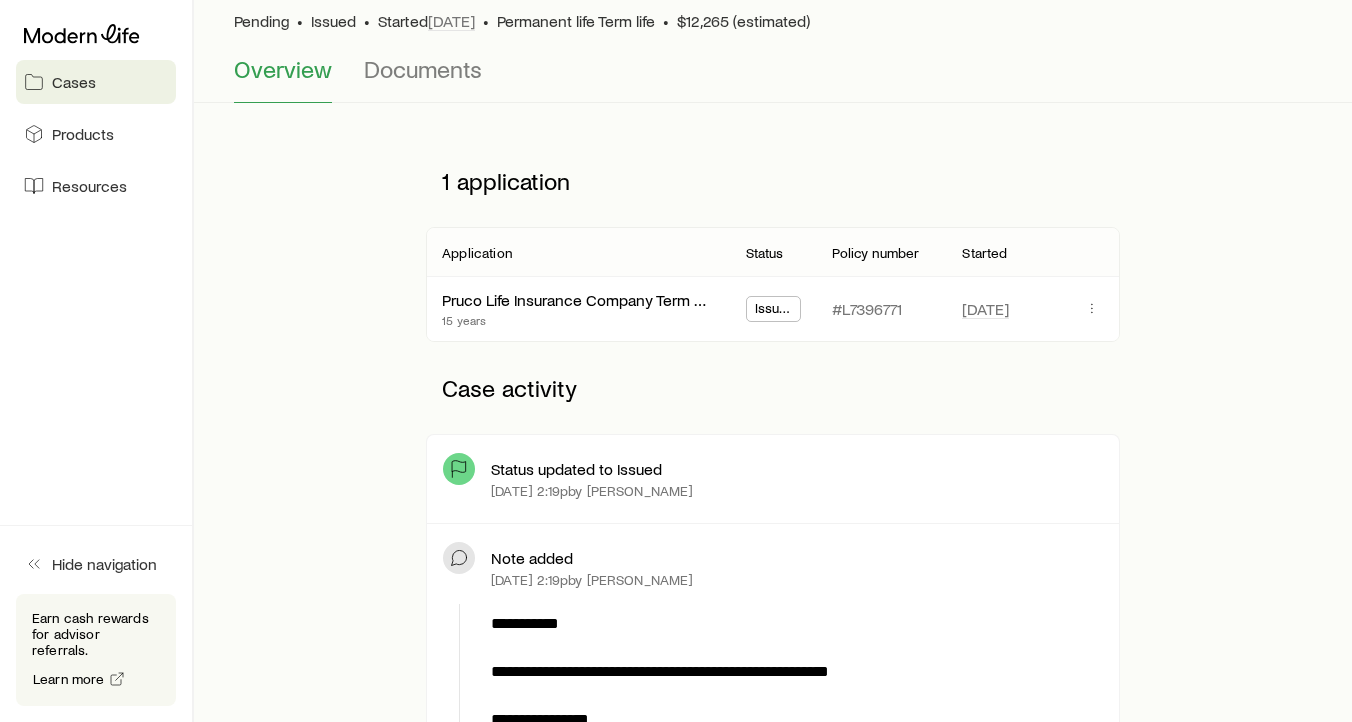scroll, scrollTop: 0, scrollLeft: 0, axis: both 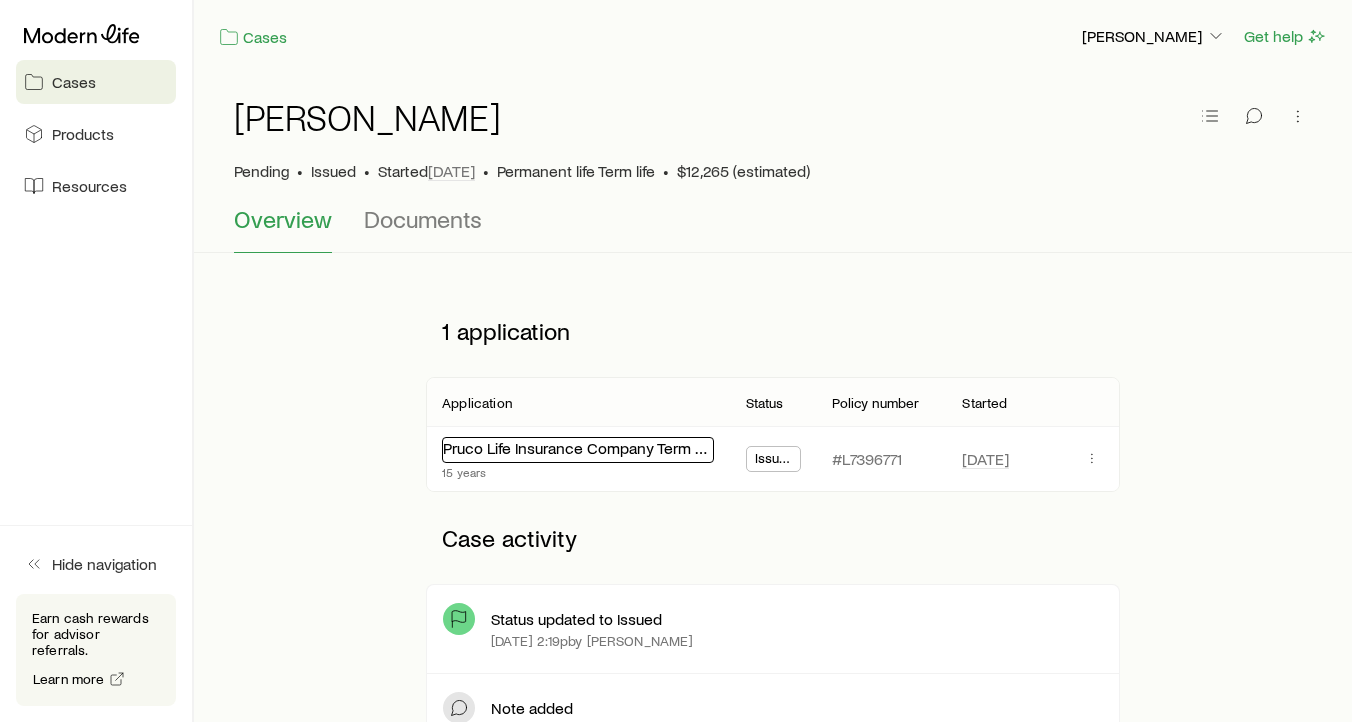 click on "Pruco Life Insurance Company Term Essential" at bounding box center [600, 447] 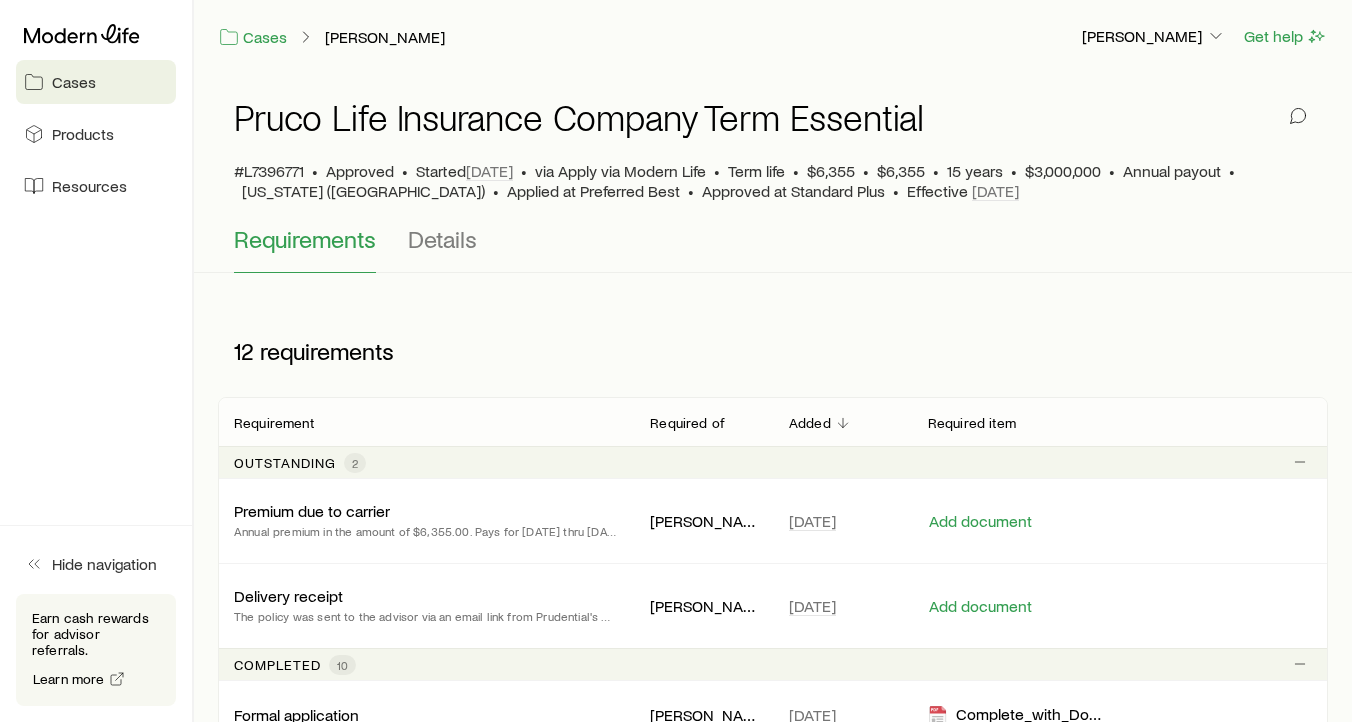click on "Requirements" at bounding box center [305, 239] 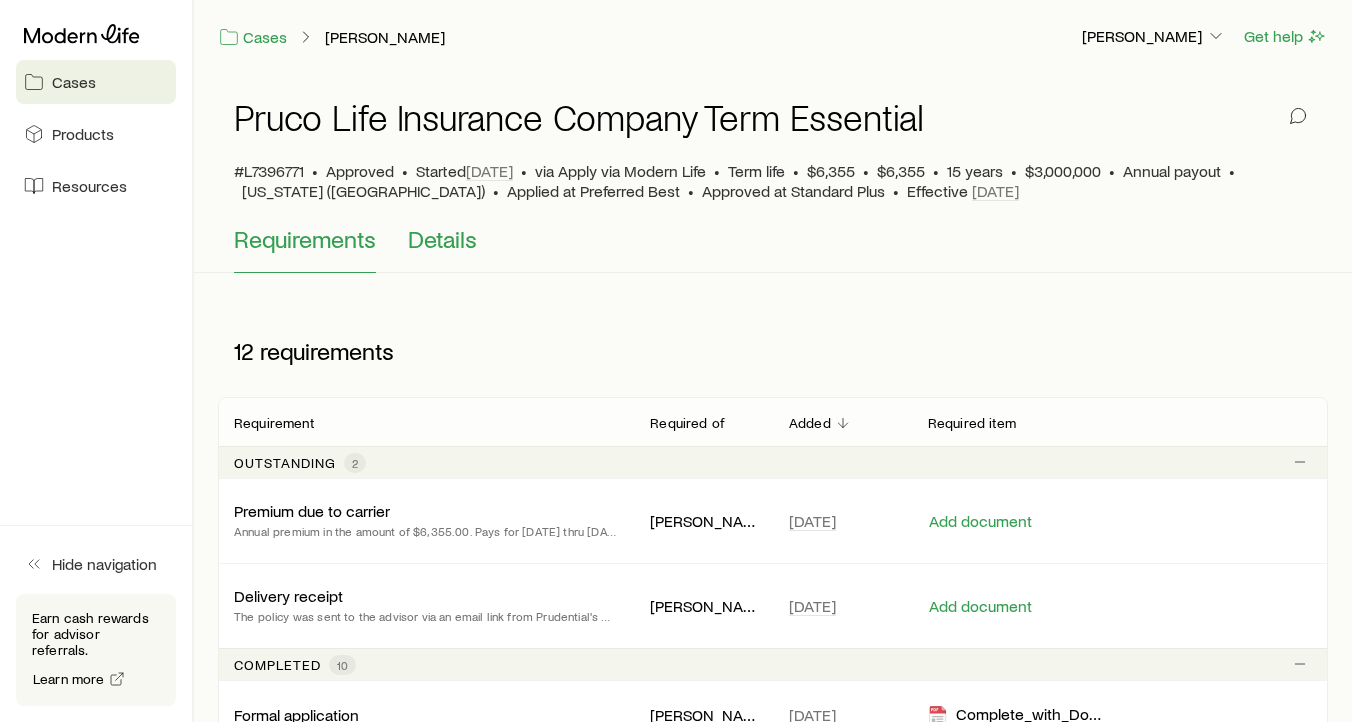 click on "Details" at bounding box center (442, 239) 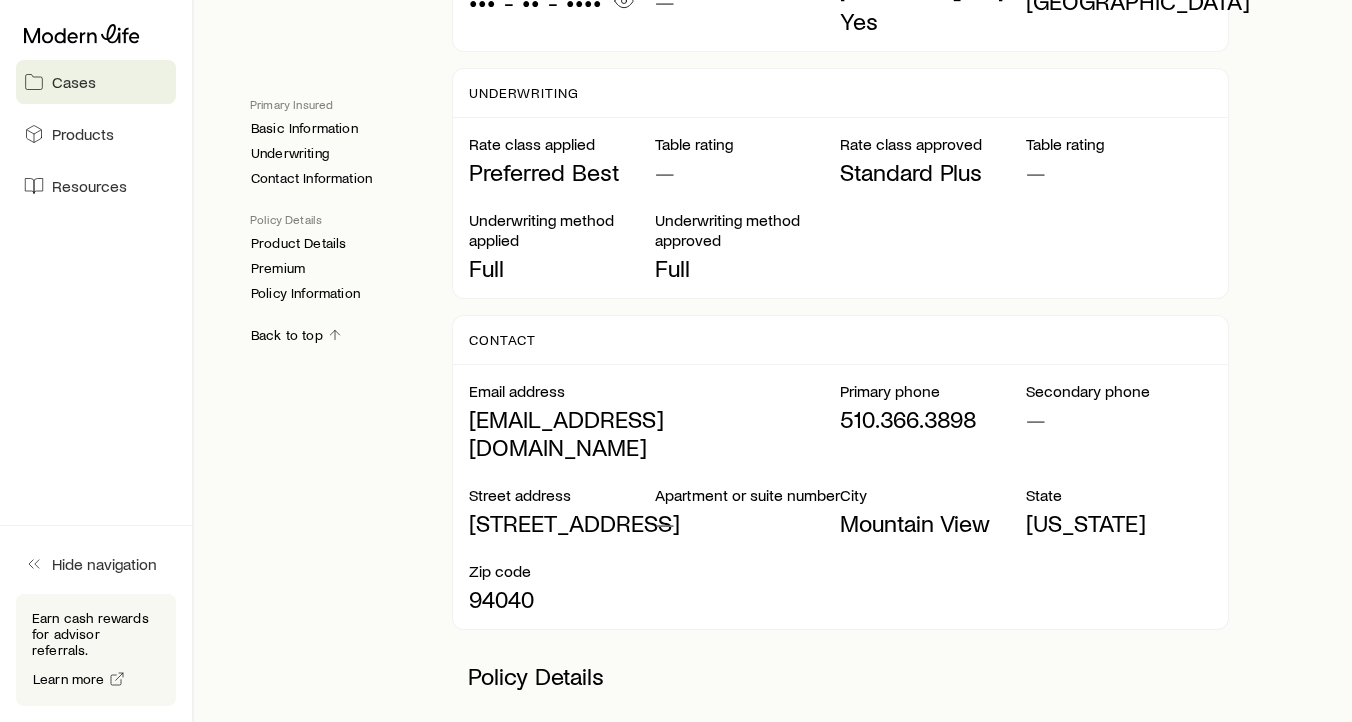 scroll, scrollTop: 769, scrollLeft: 0, axis: vertical 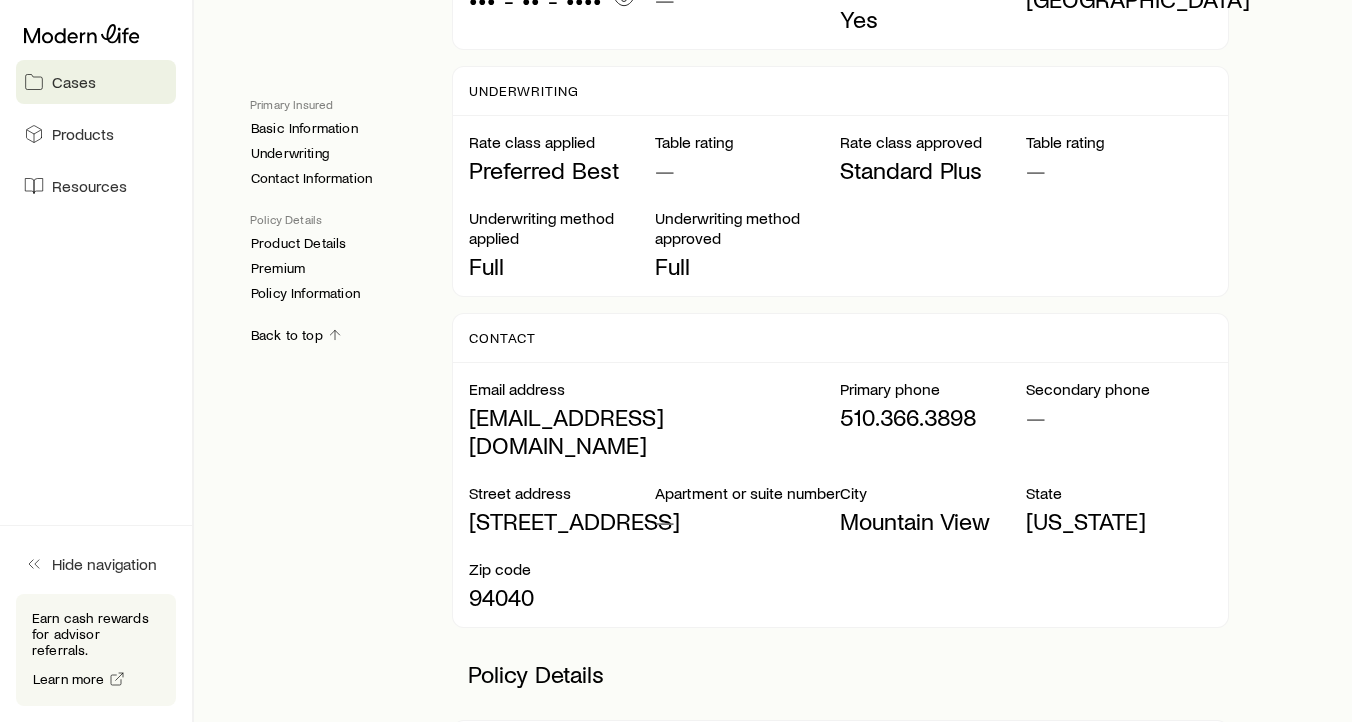 click on "Standard Plus" at bounding box center (933, 170) 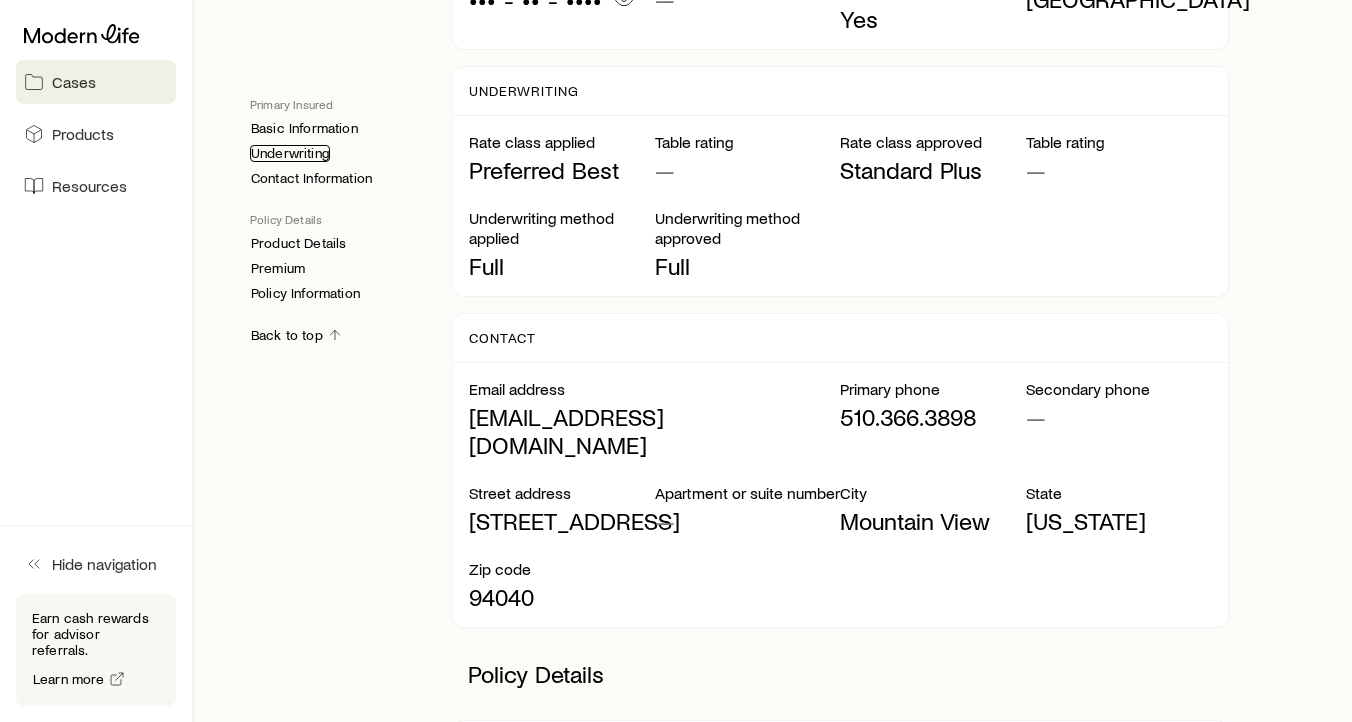 click on "Underwriting" at bounding box center [290, 153] 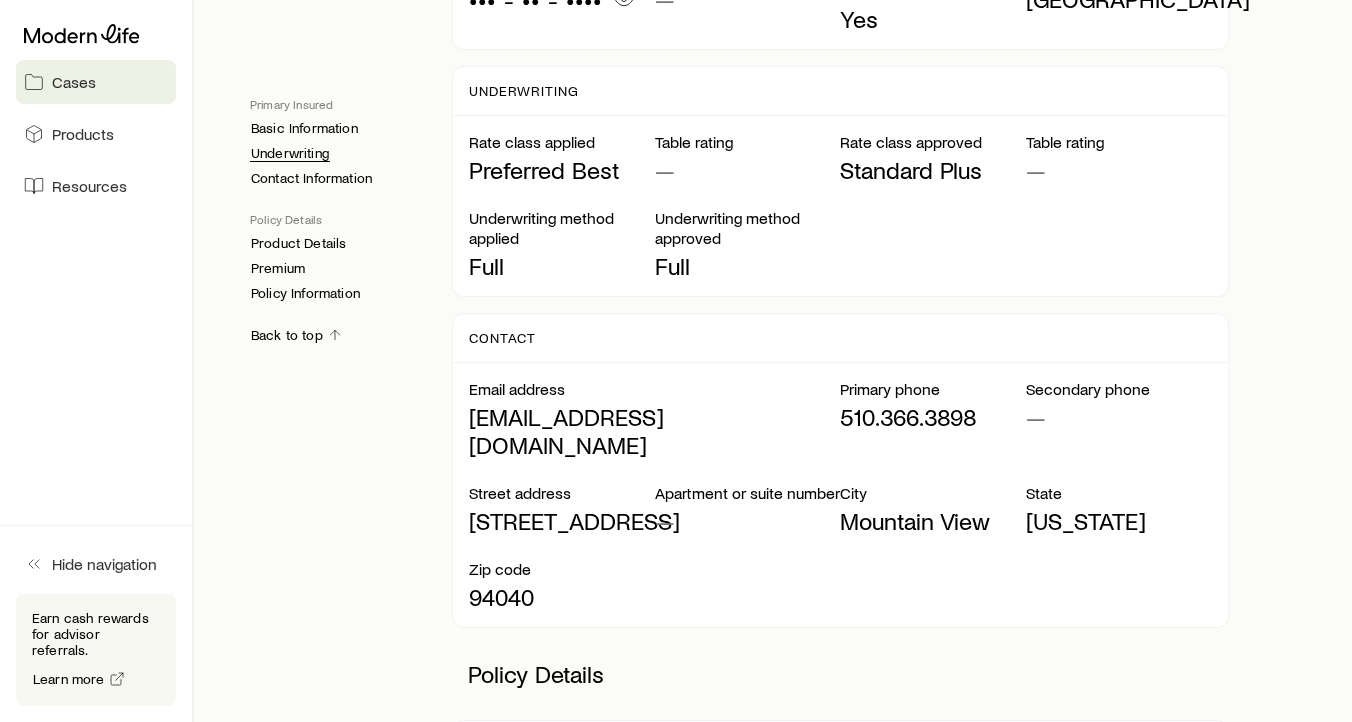 scroll, scrollTop: 745, scrollLeft: 0, axis: vertical 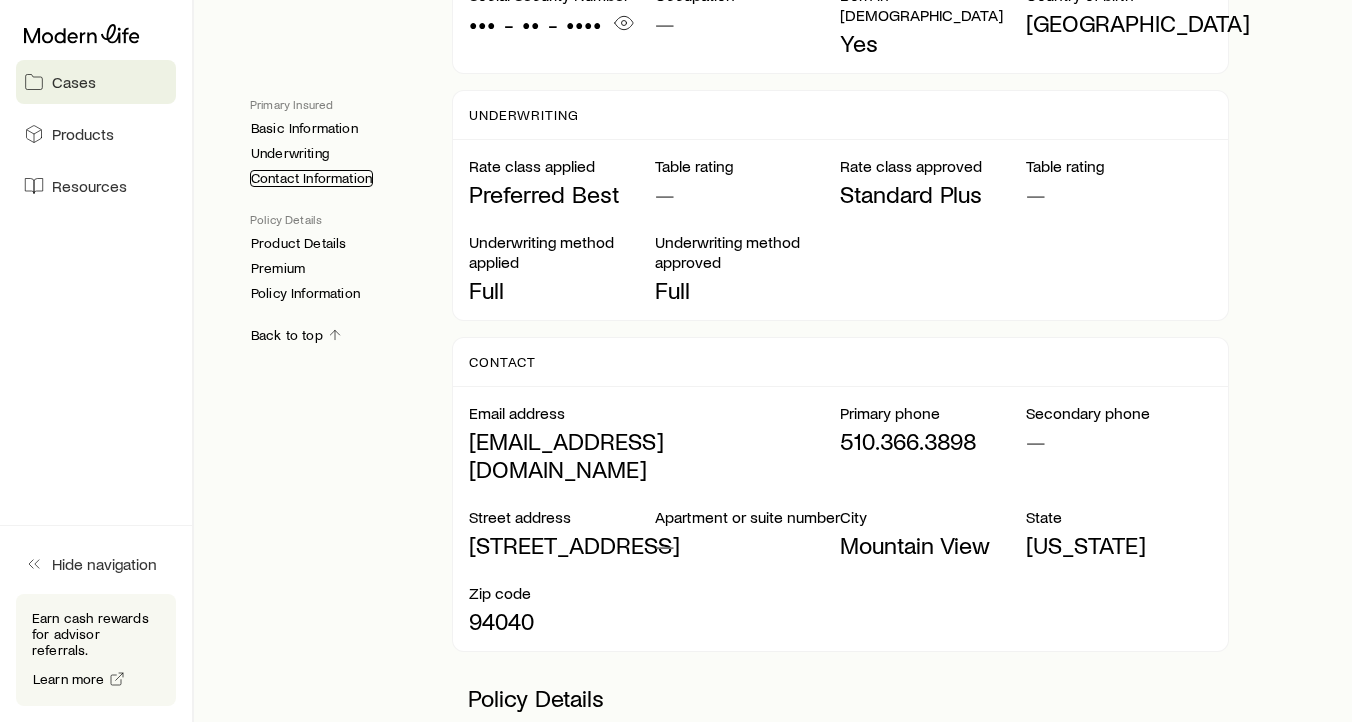 click on "Contact Information" at bounding box center [311, 178] 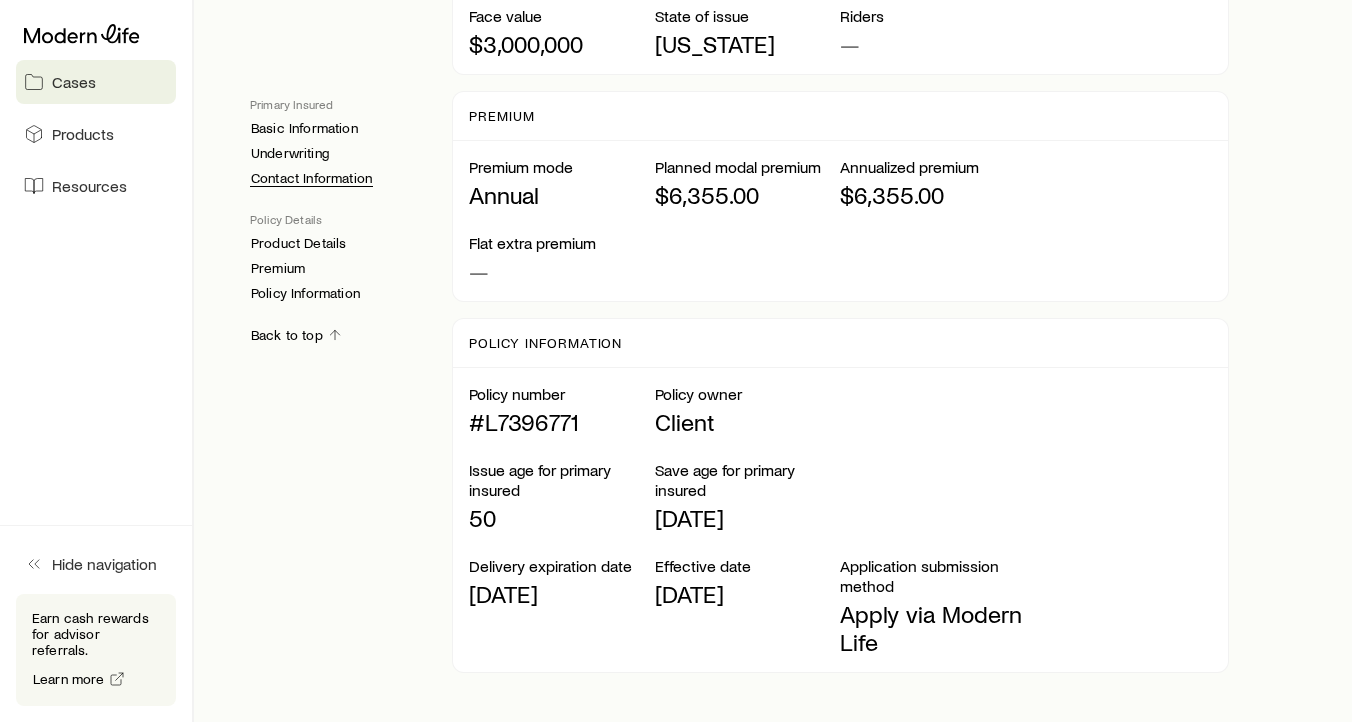 scroll, scrollTop: 1712, scrollLeft: 0, axis: vertical 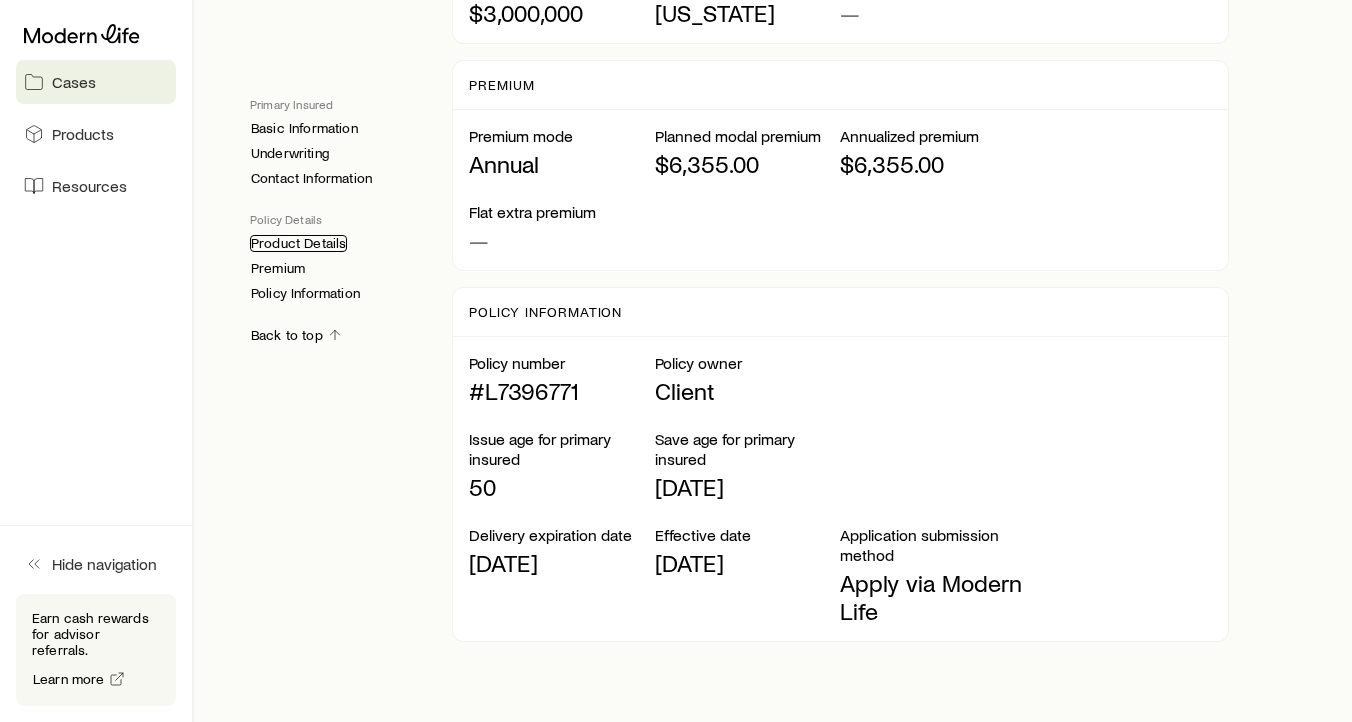 click on "Product Details" at bounding box center (298, 243) 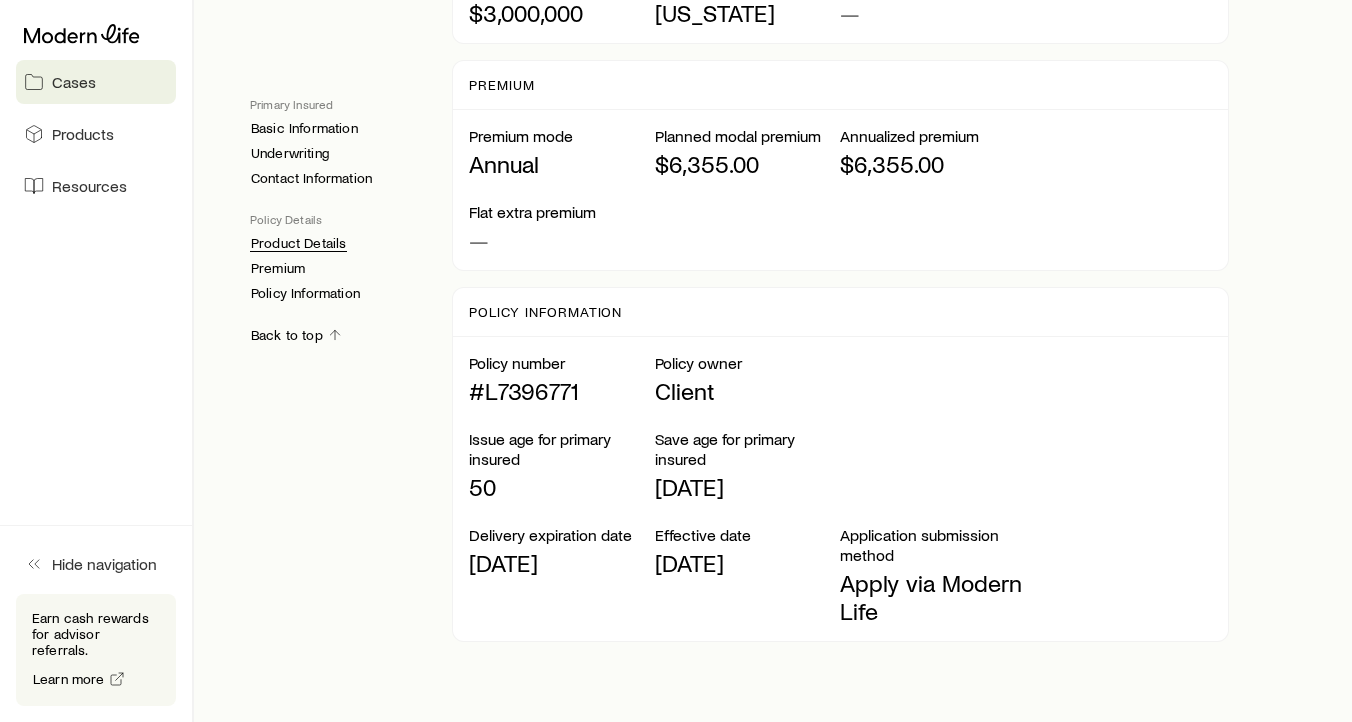 scroll, scrollTop: 1371, scrollLeft: 0, axis: vertical 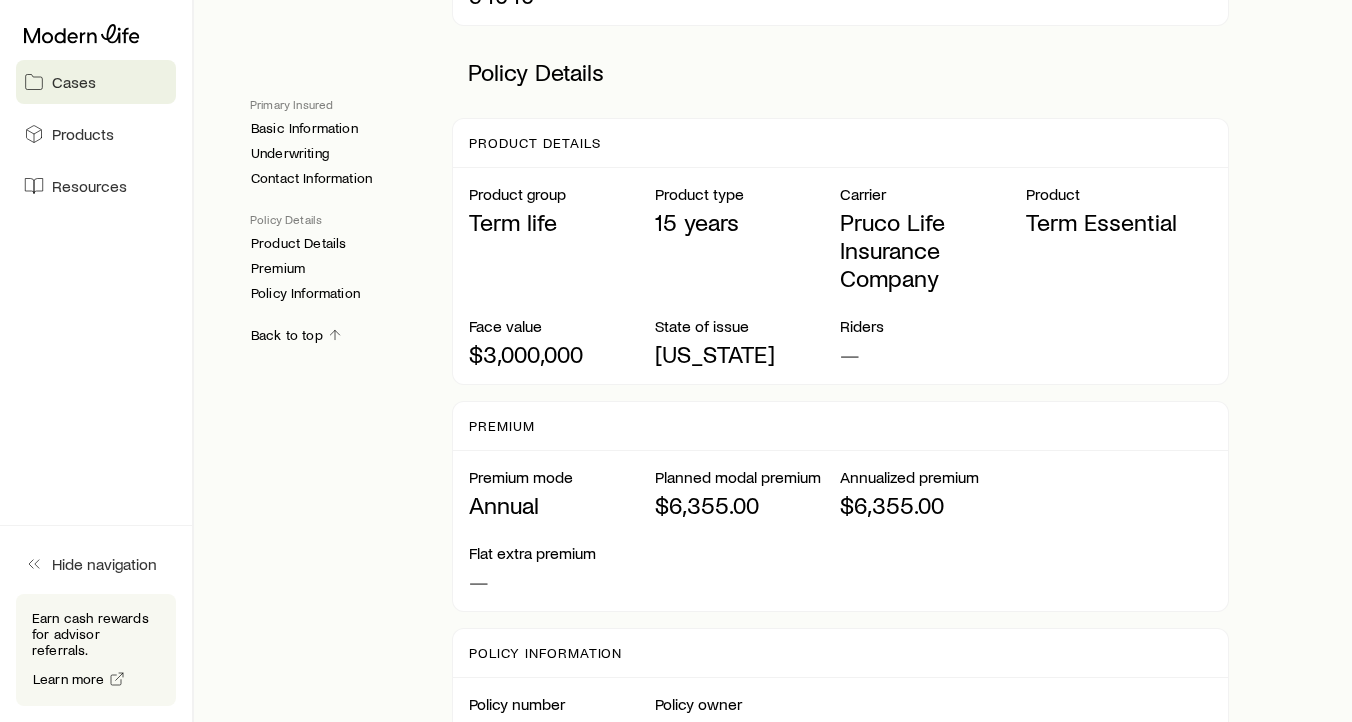 click on "Term life" at bounding box center (562, 222) 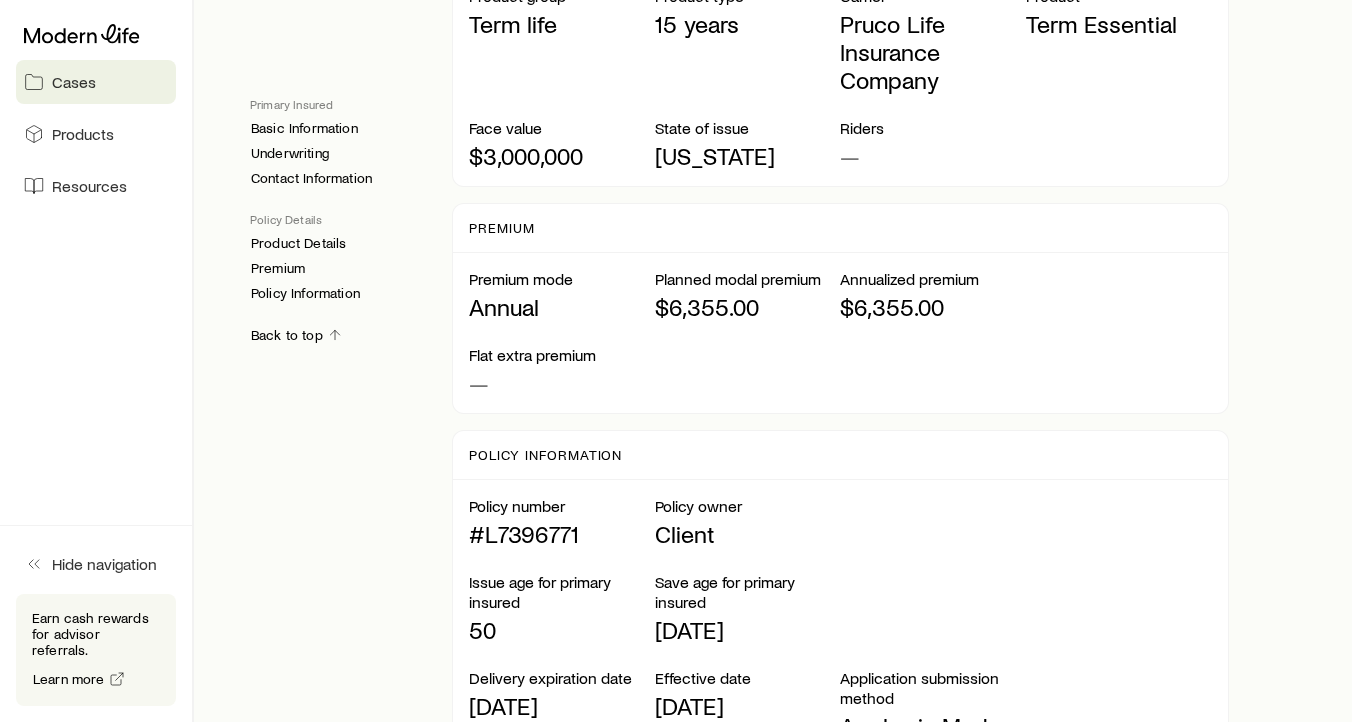 scroll, scrollTop: 1567, scrollLeft: 0, axis: vertical 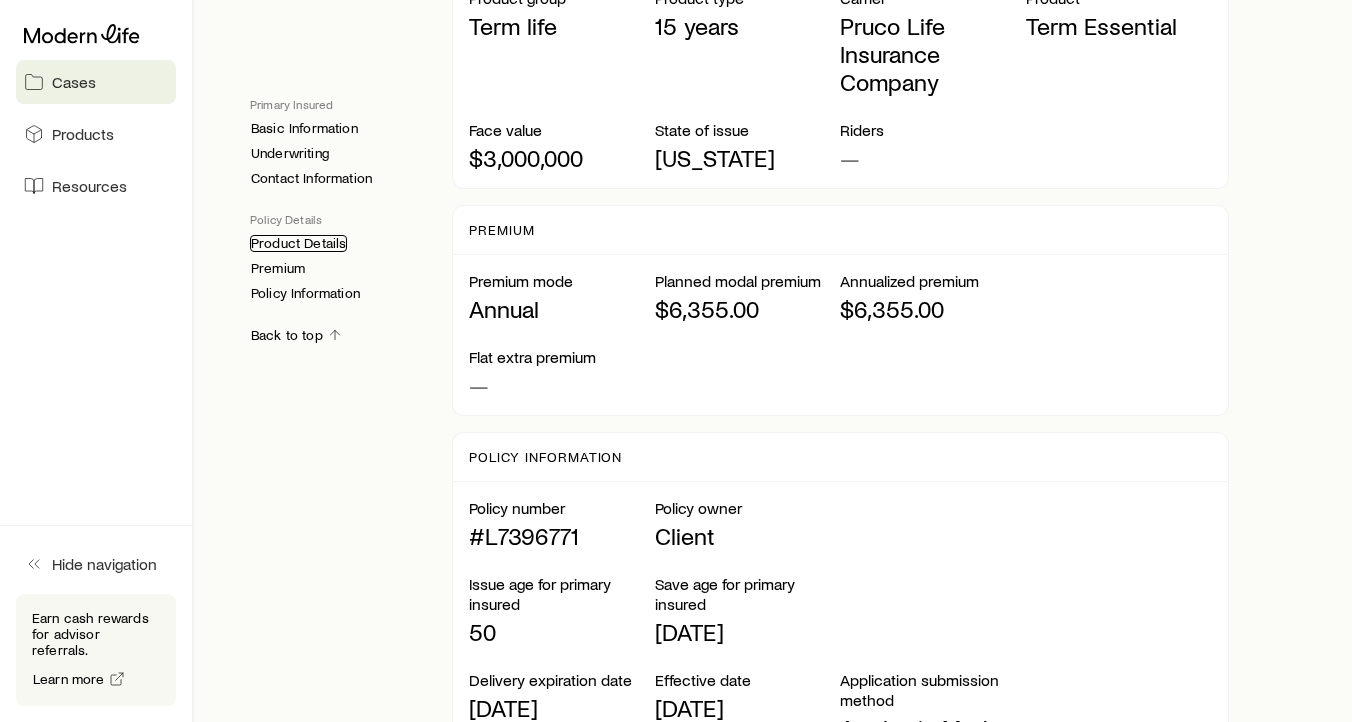 click on "Product Details" at bounding box center (298, 243) 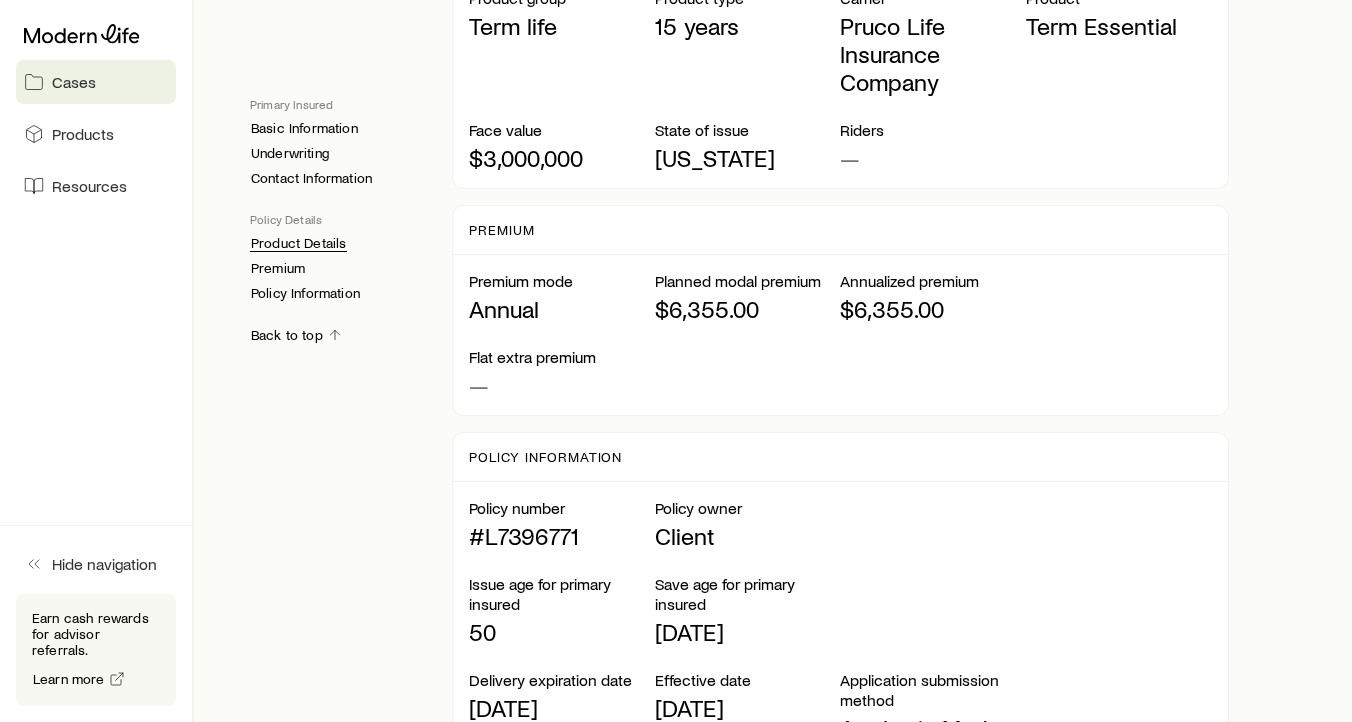 scroll, scrollTop: 1371, scrollLeft: 0, axis: vertical 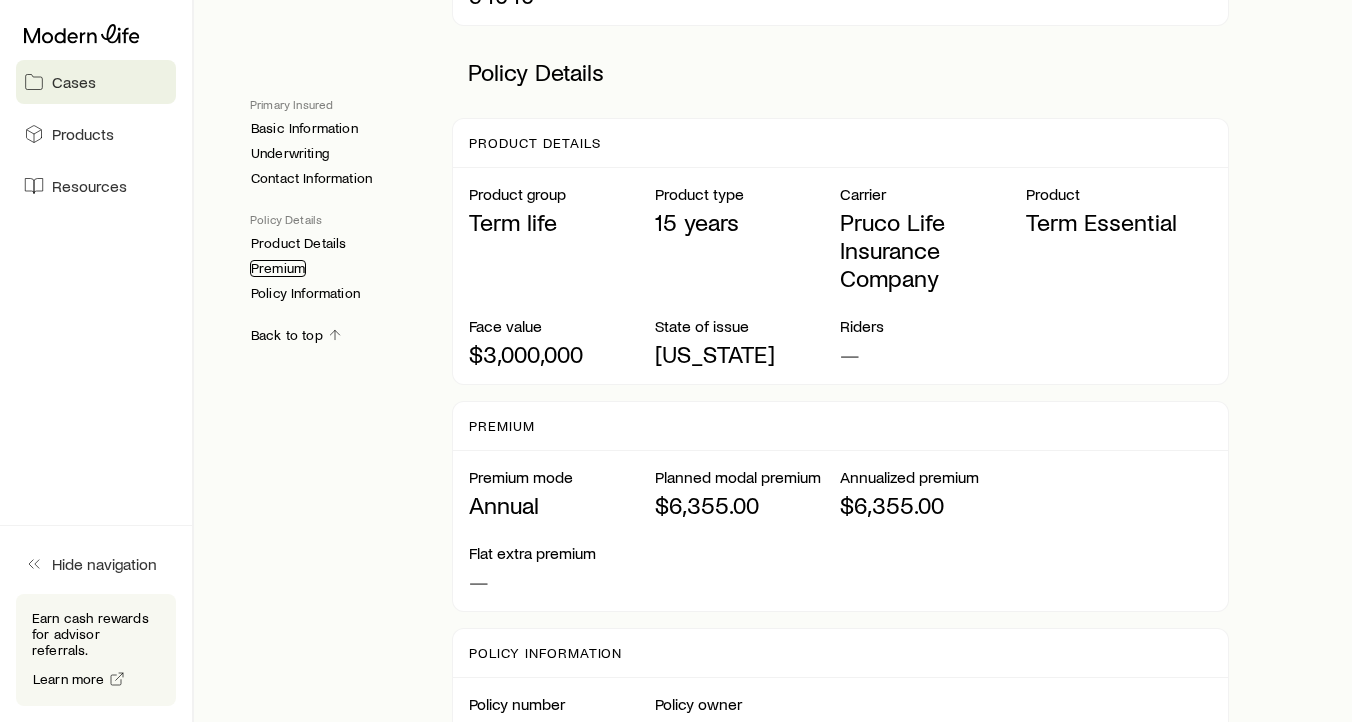 click on "Premium" at bounding box center (278, 268) 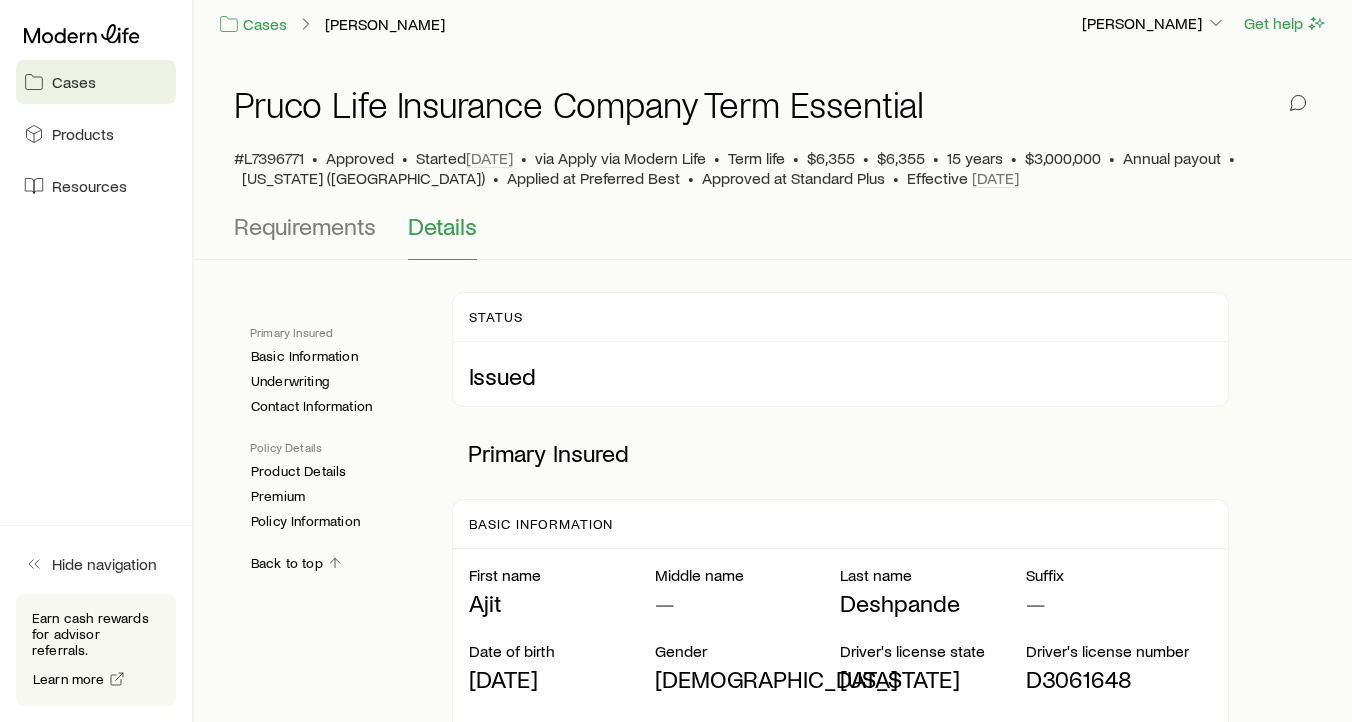 scroll, scrollTop: 0, scrollLeft: 0, axis: both 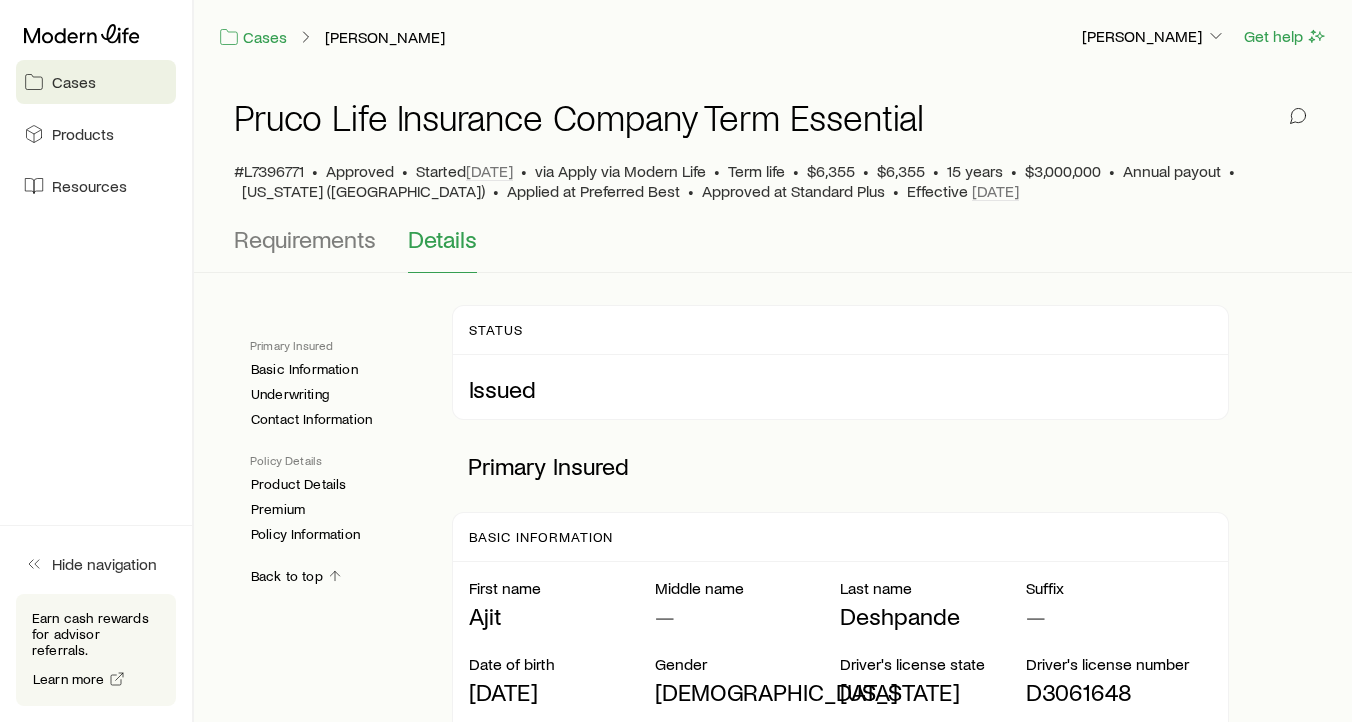 click on "Details" at bounding box center [442, 239] 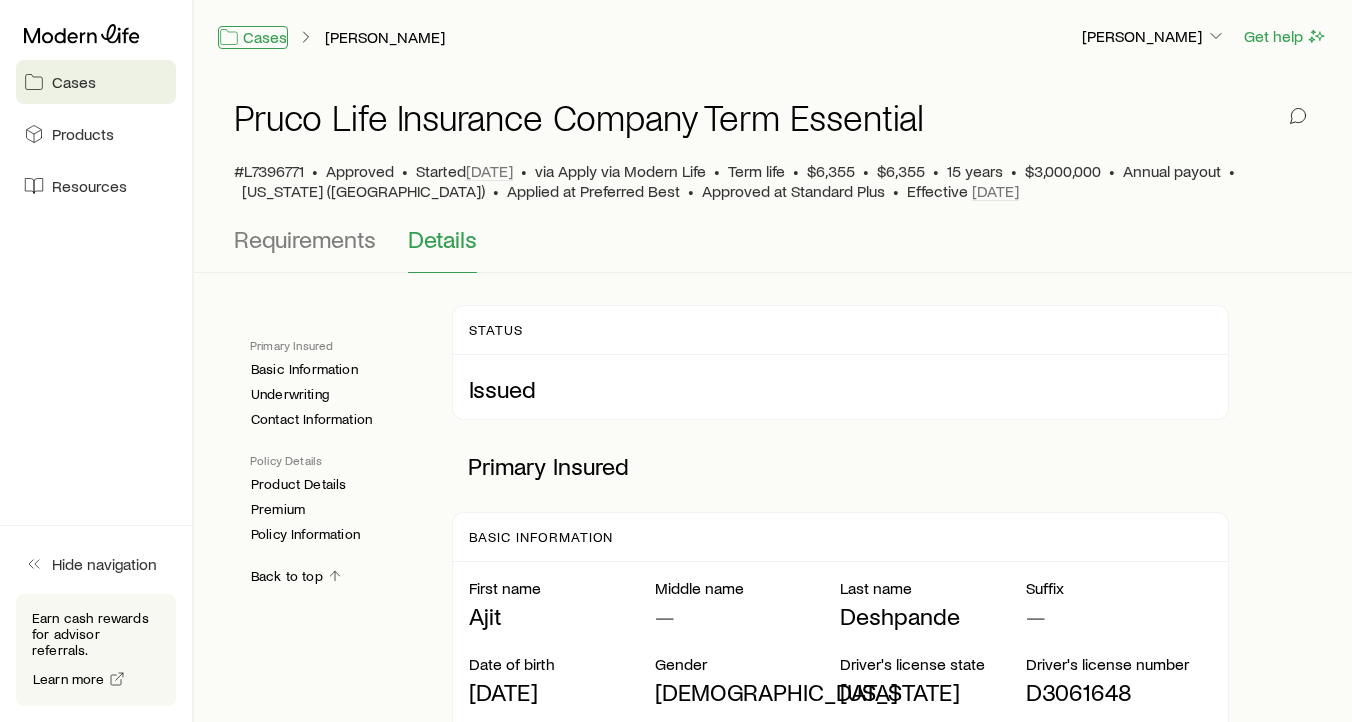 click on "Cases" at bounding box center (253, 37) 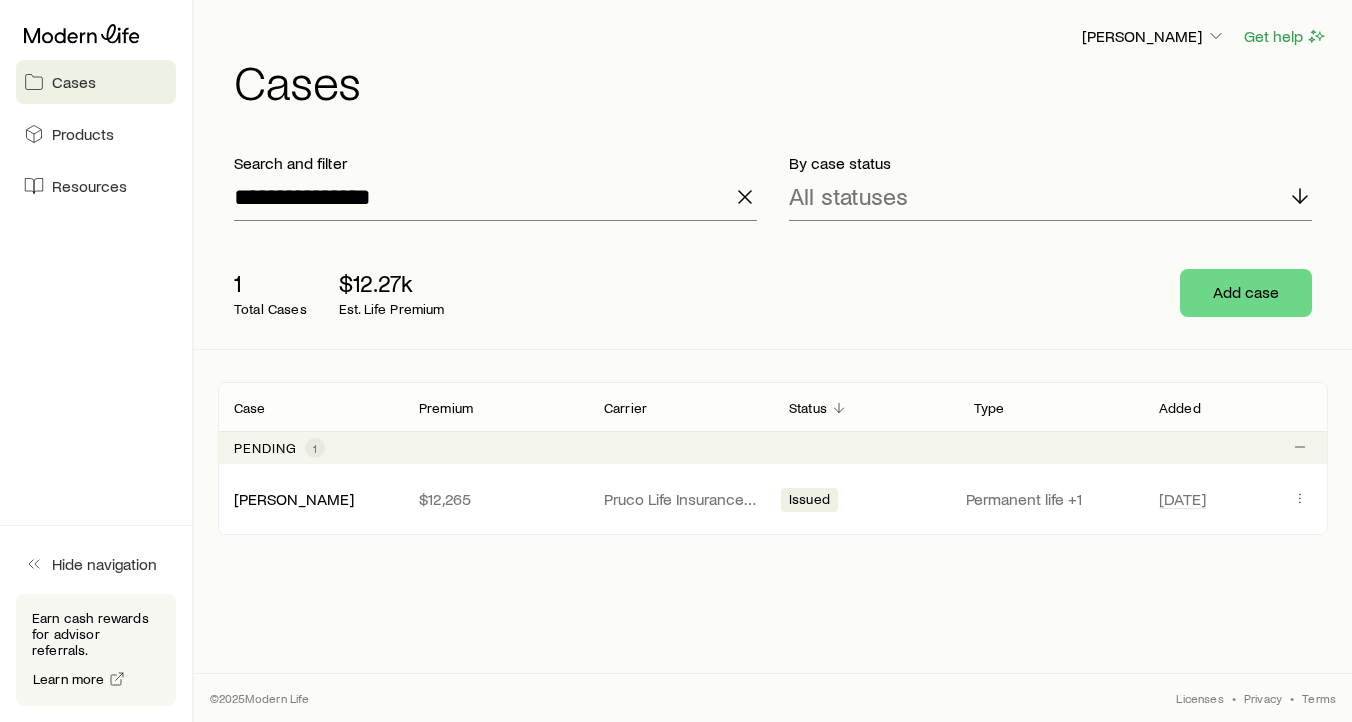 click on "Cases" at bounding box center (781, 81) 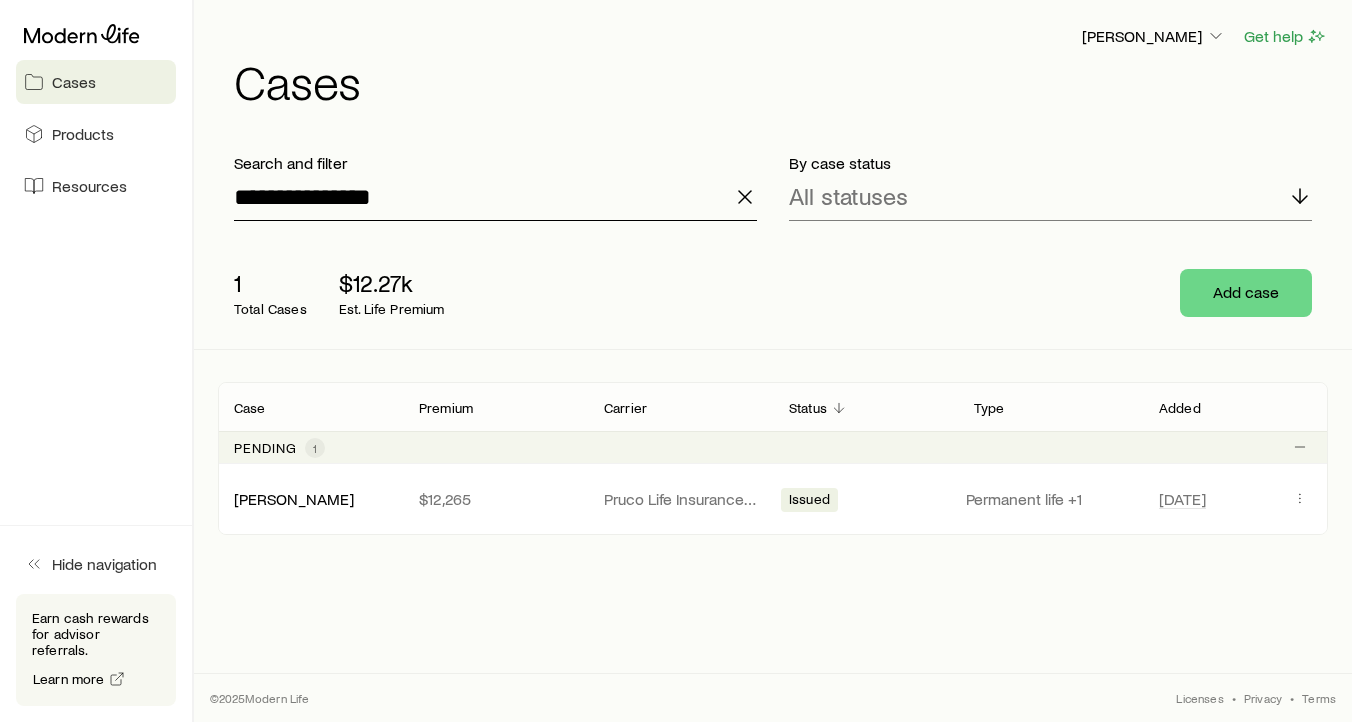 type 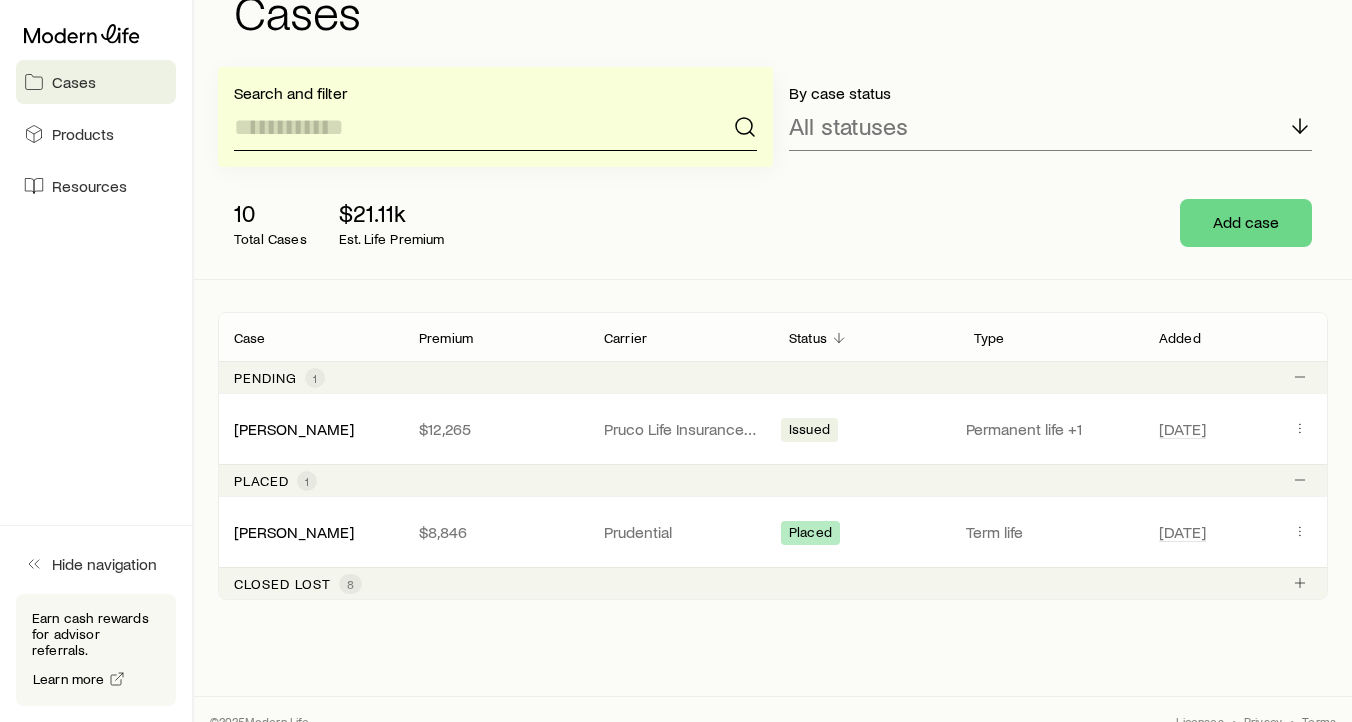scroll, scrollTop: 89, scrollLeft: 0, axis: vertical 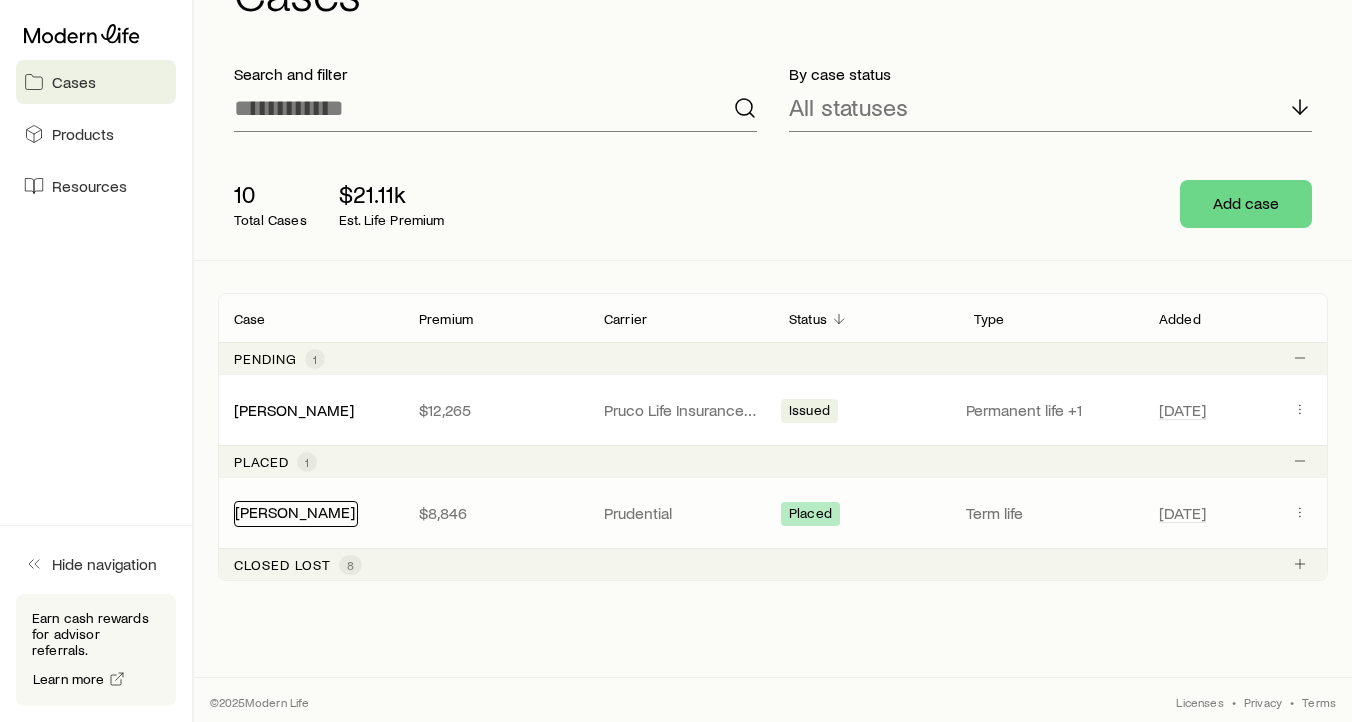 click on "[PERSON_NAME]" at bounding box center [295, 511] 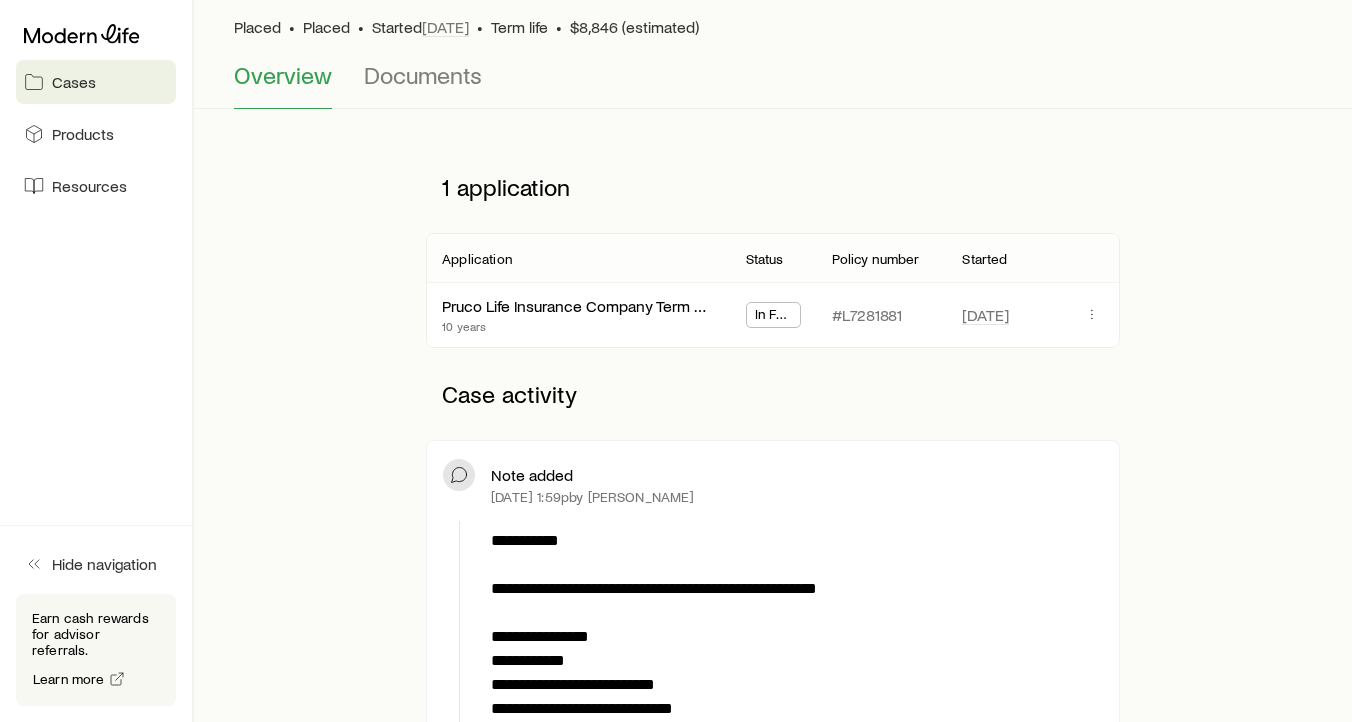 scroll, scrollTop: 0, scrollLeft: 0, axis: both 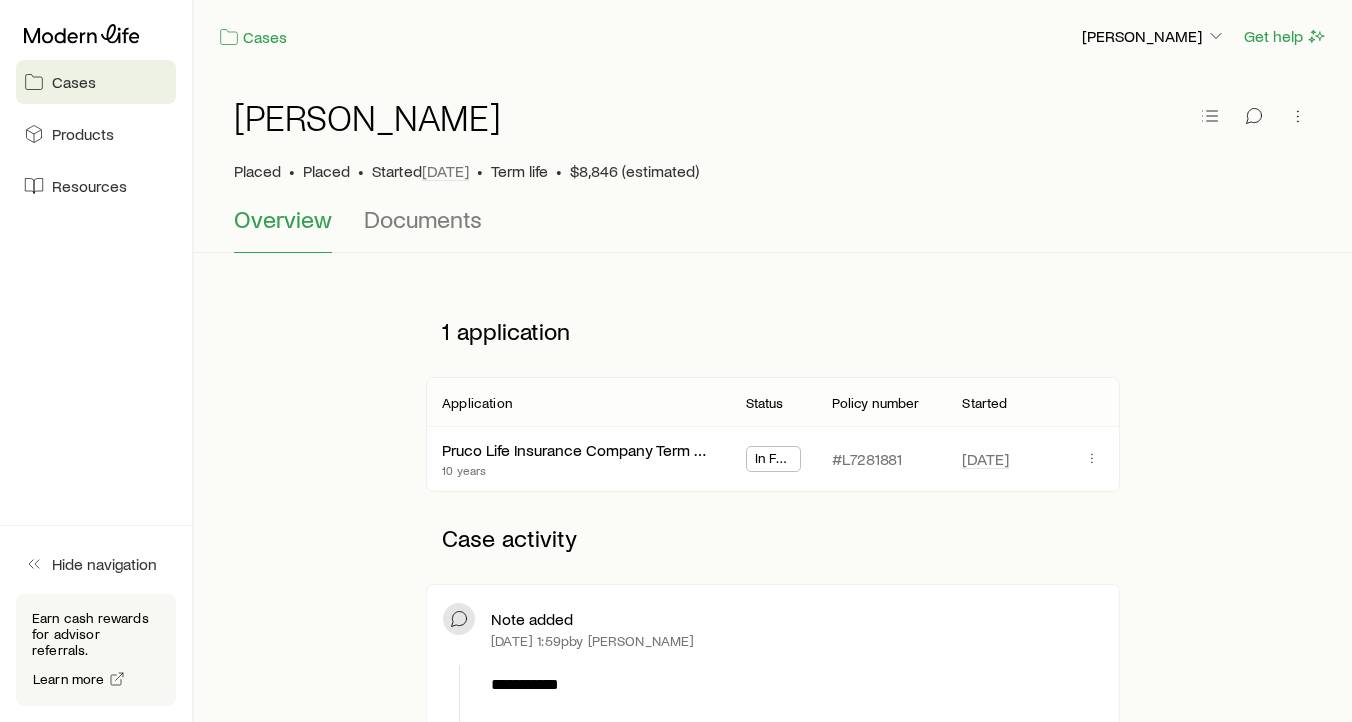 click on "Cases" at bounding box center (74, 82) 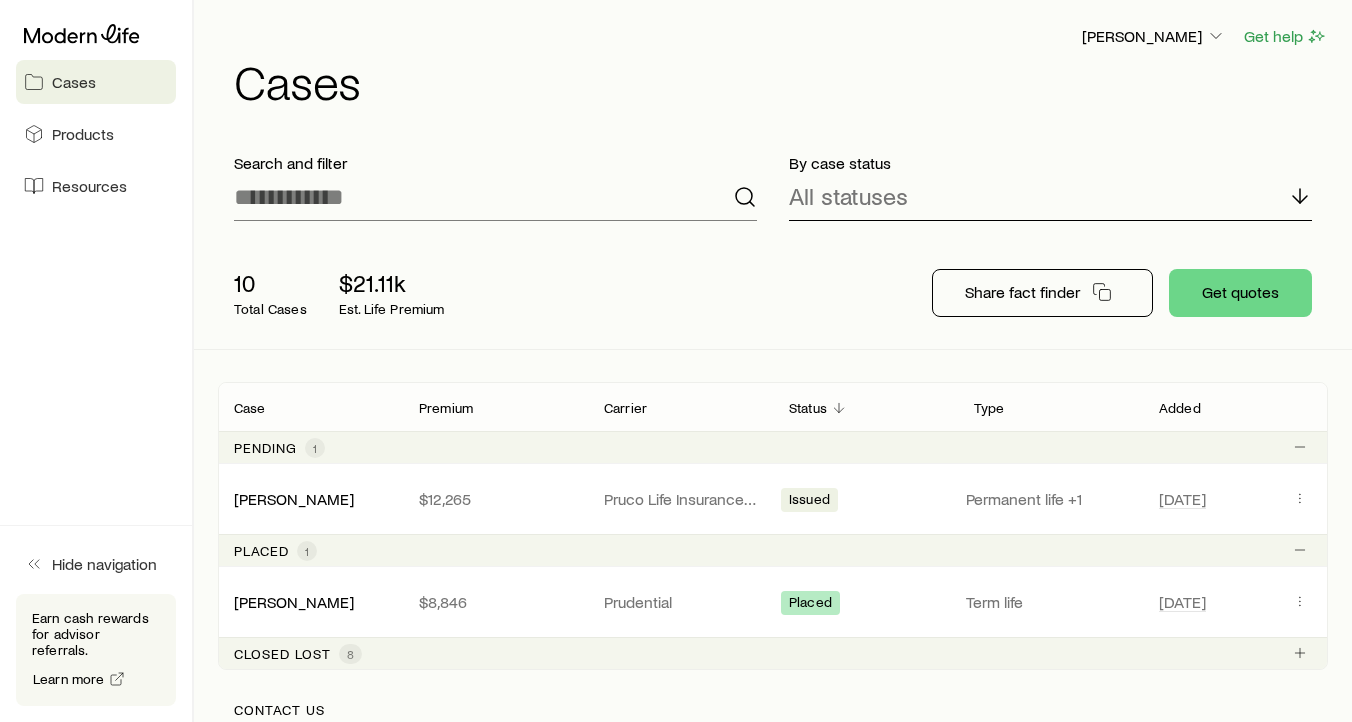 click on "All statuses" at bounding box center [848, 196] 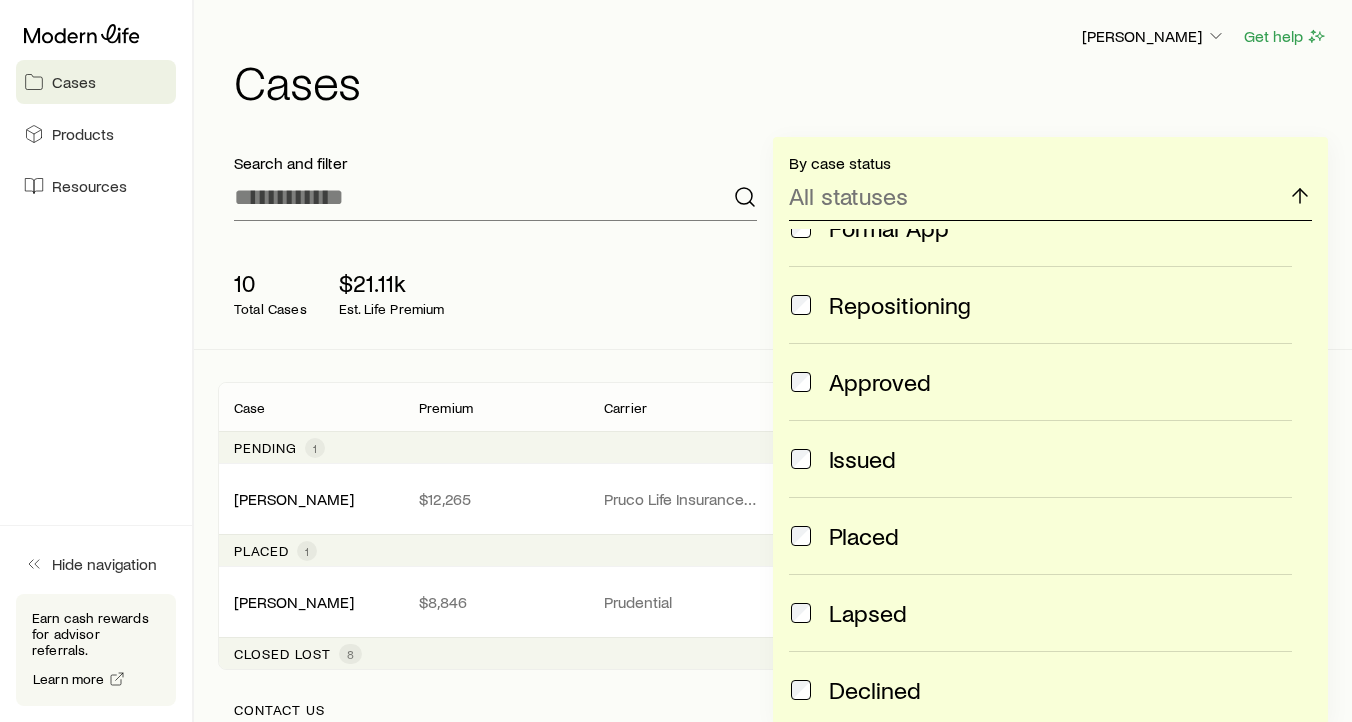 scroll, scrollTop: 0, scrollLeft: 0, axis: both 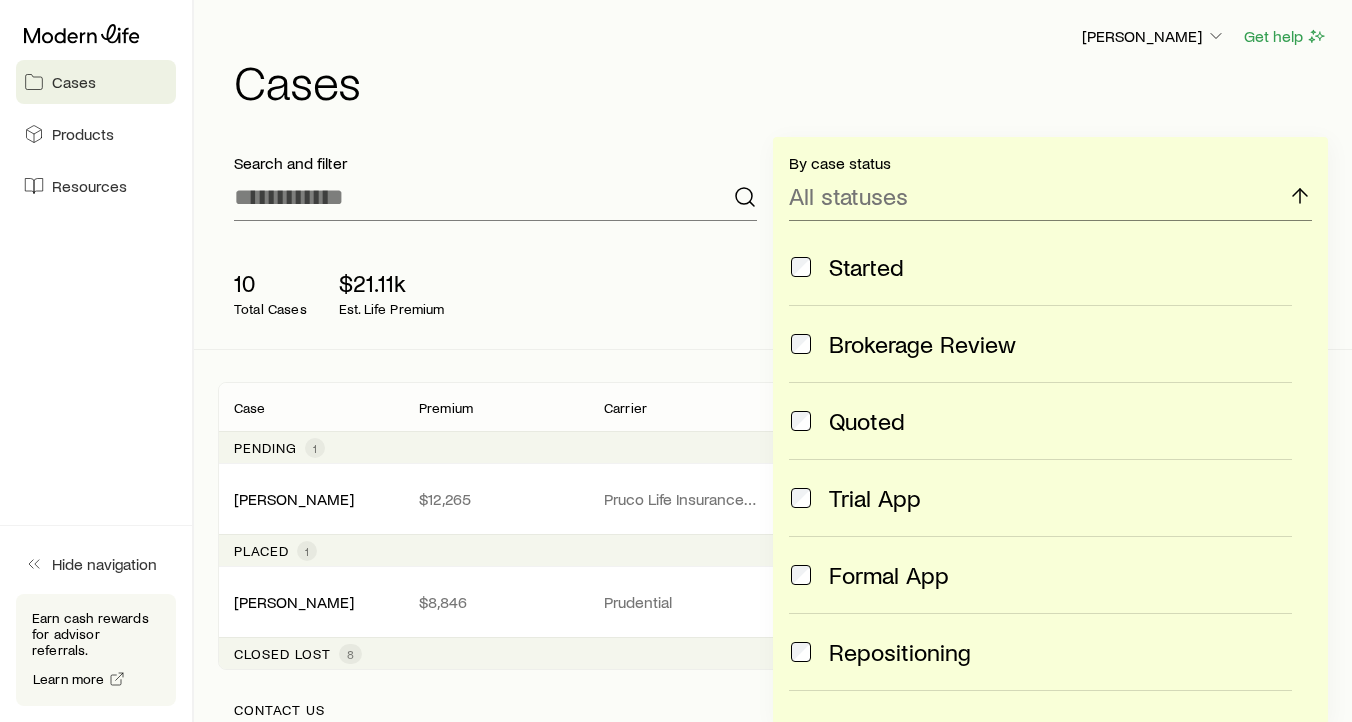 click on "Cases" at bounding box center [781, 81] 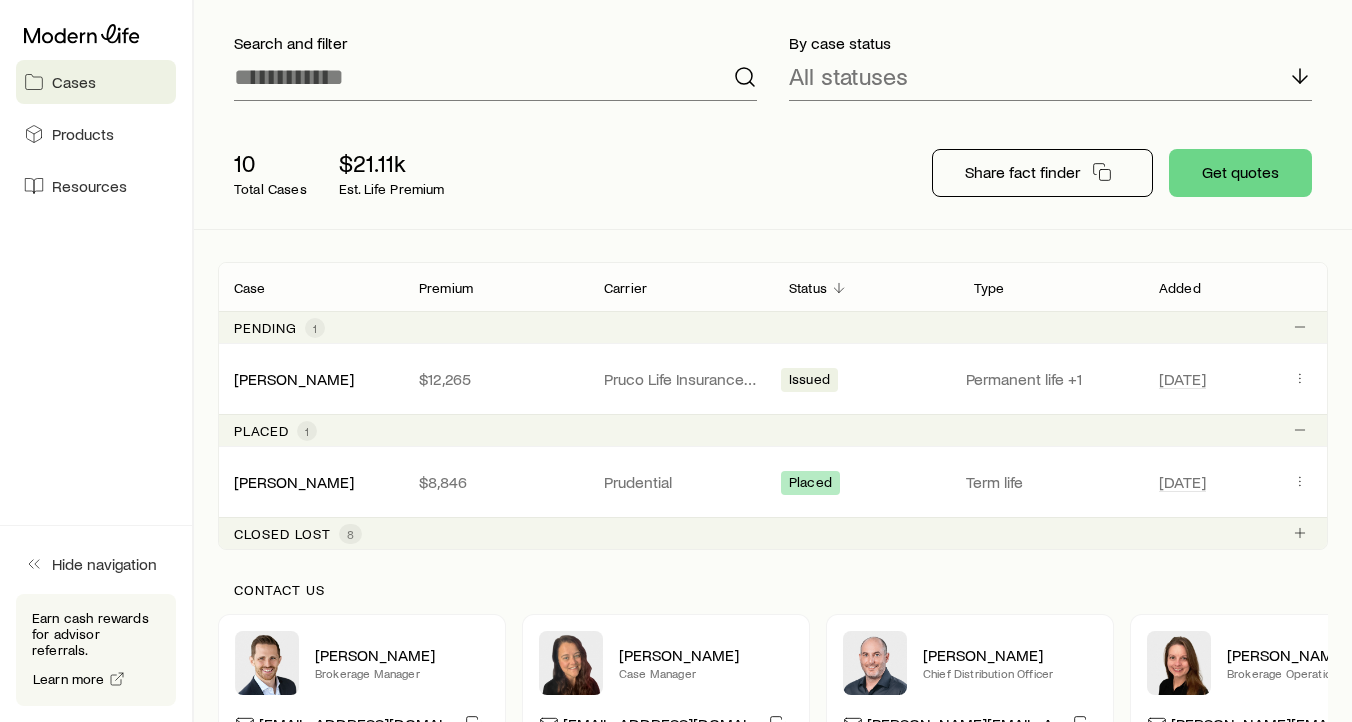 scroll, scrollTop: 0, scrollLeft: 0, axis: both 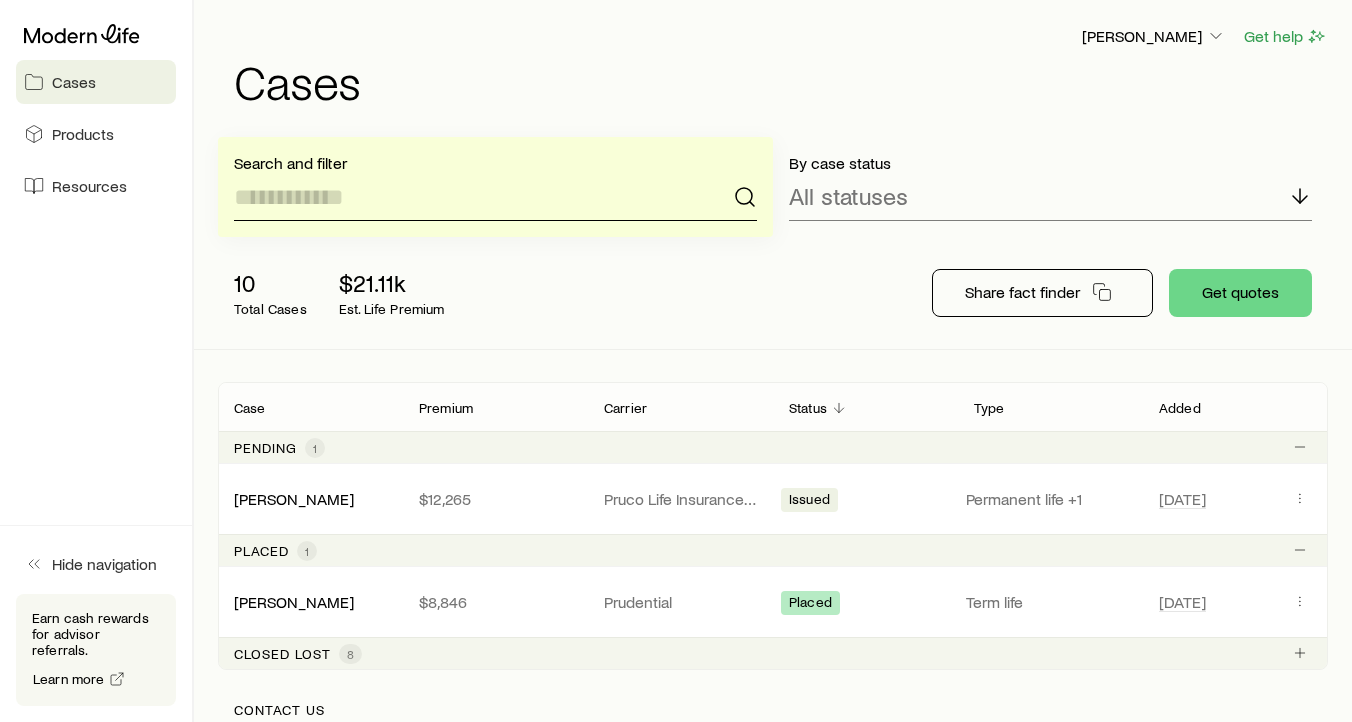 click at bounding box center (495, 197) 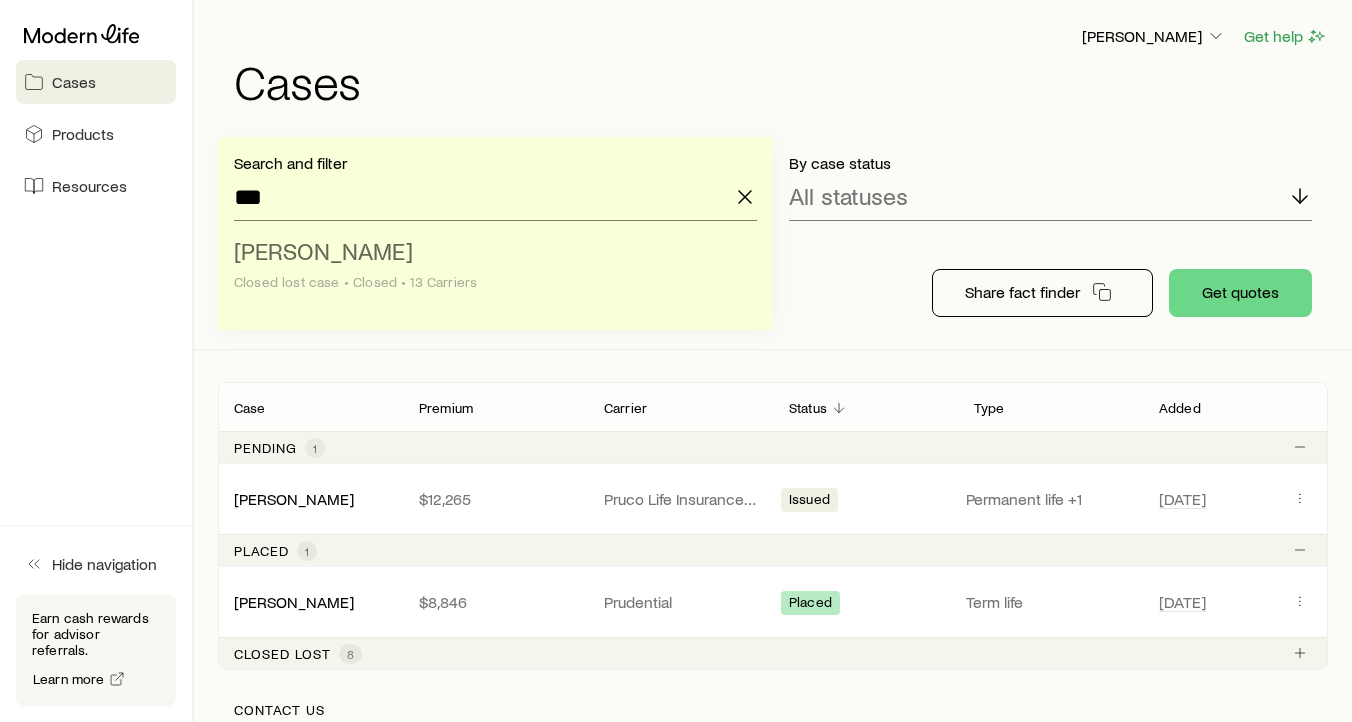 click on "[PERSON_NAME]" at bounding box center [323, 250] 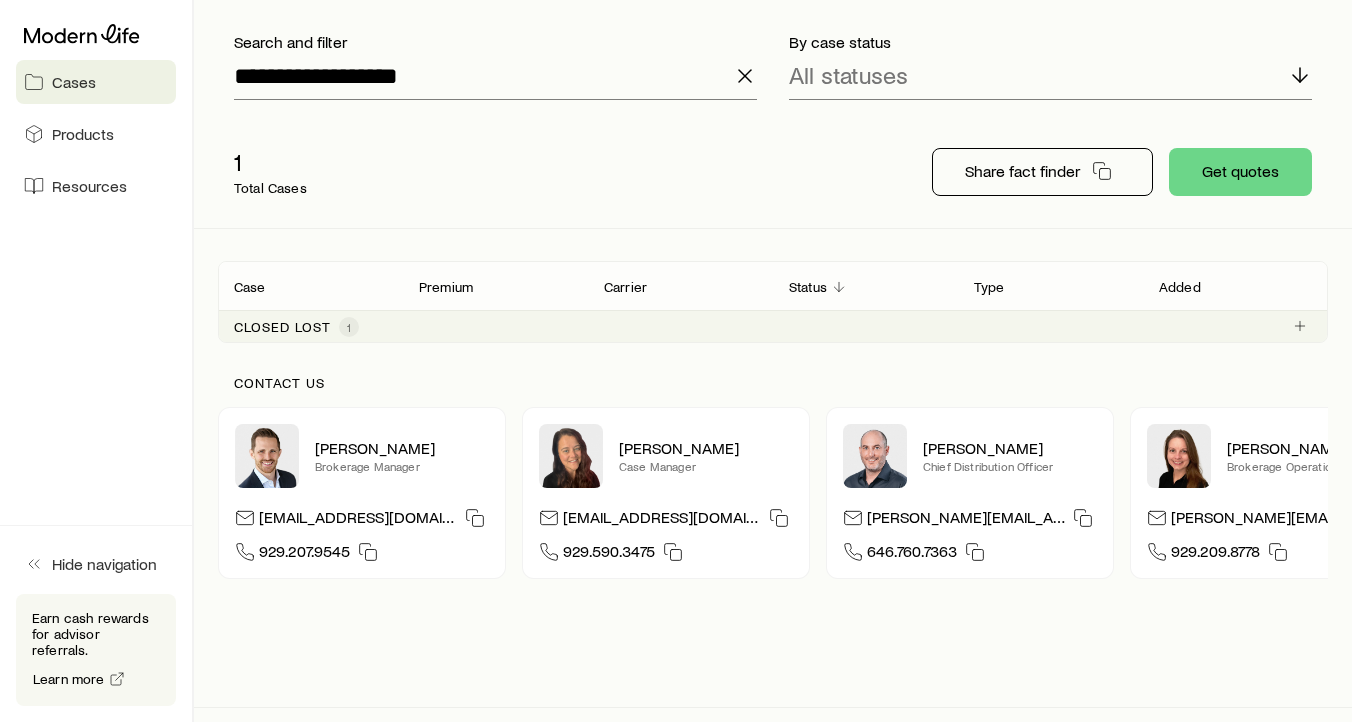 scroll, scrollTop: 155, scrollLeft: 0, axis: vertical 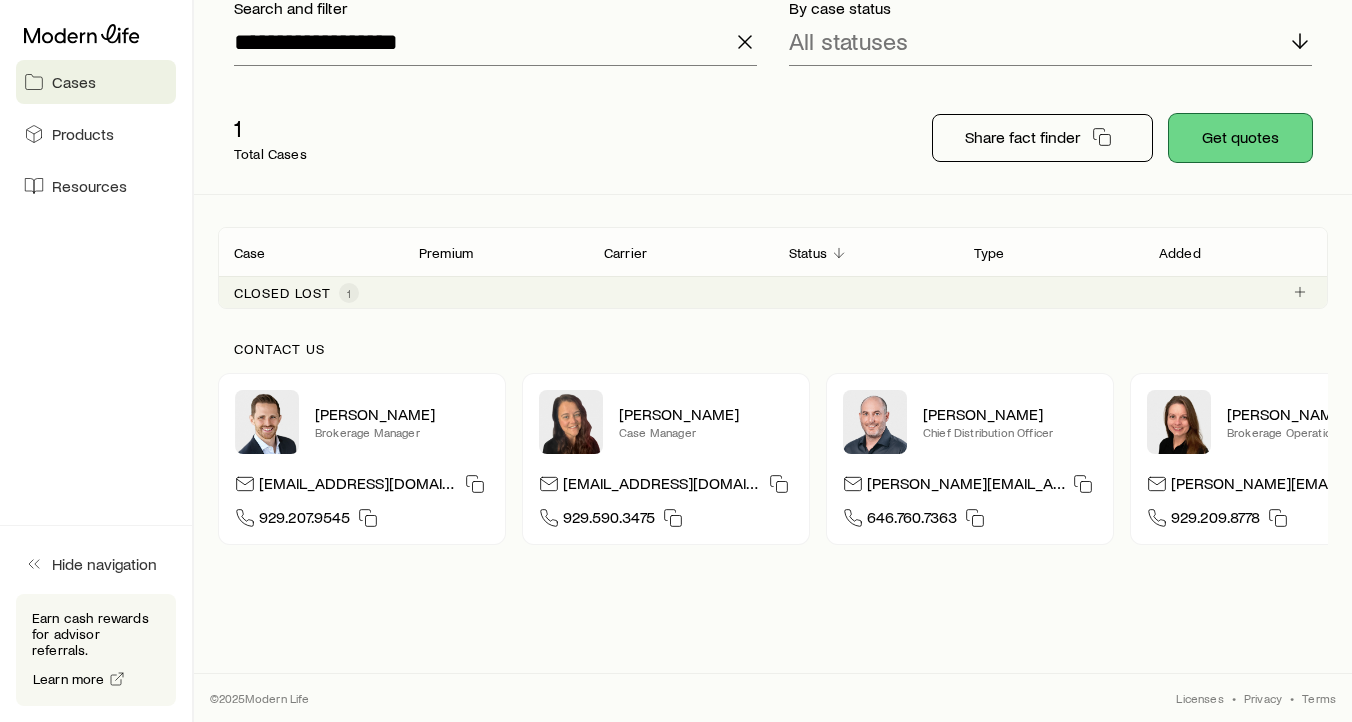 click on "Get quotes" at bounding box center [1240, 138] 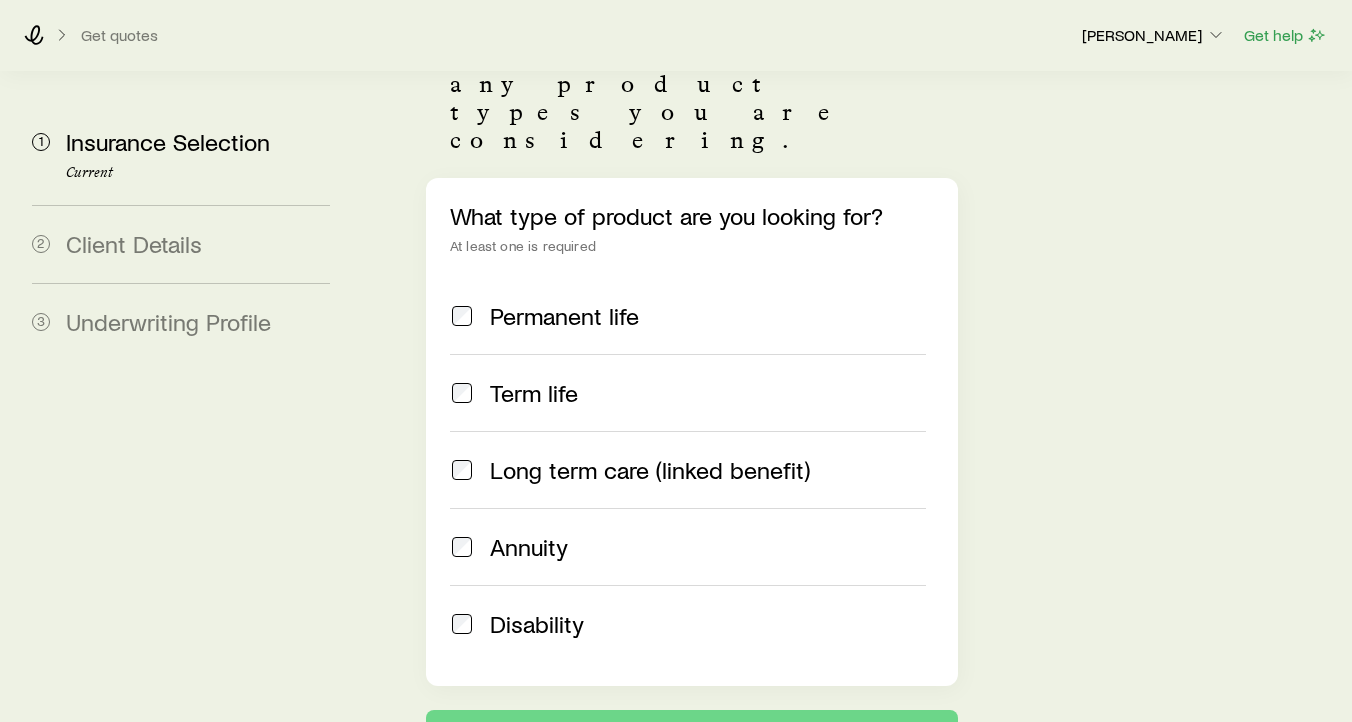 scroll, scrollTop: 328, scrollLeft: 0, axis: vertical 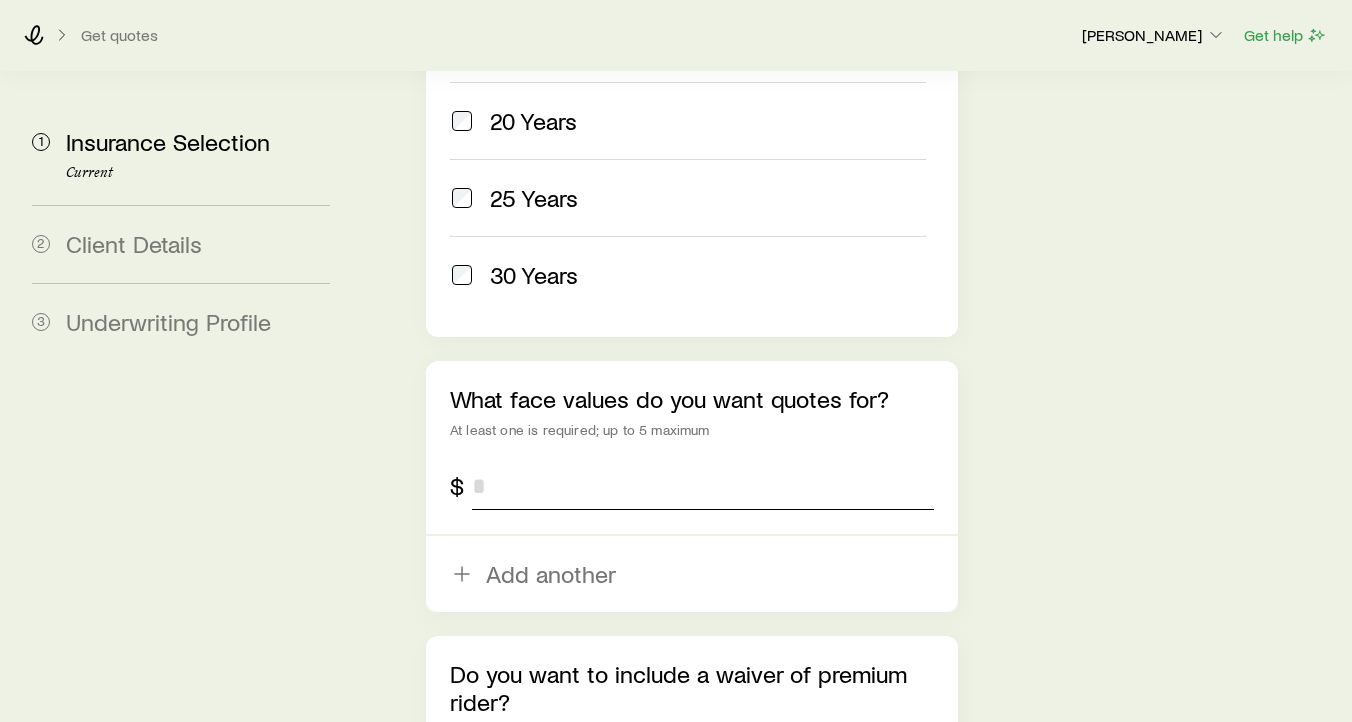 click at bounding box center (703, 486) 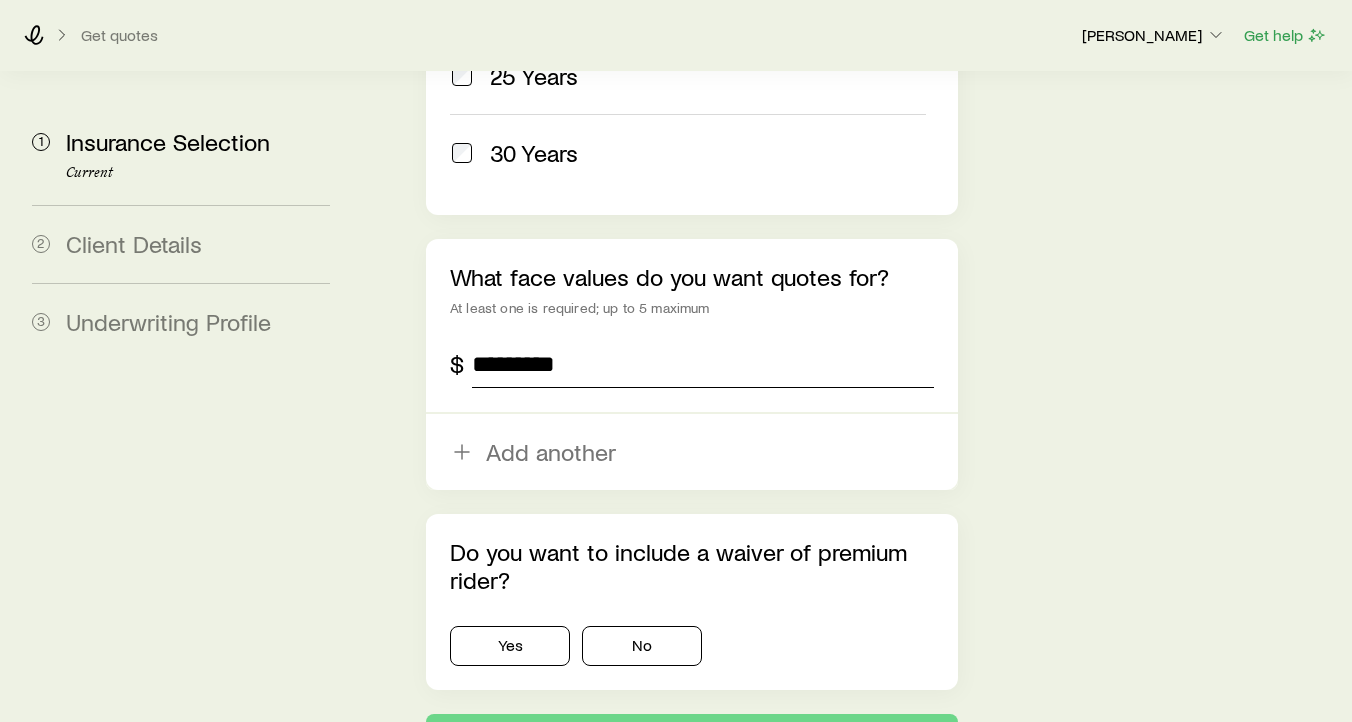 scroll, scrollTop: 1391, scrollLeft: 0, axis: vertical 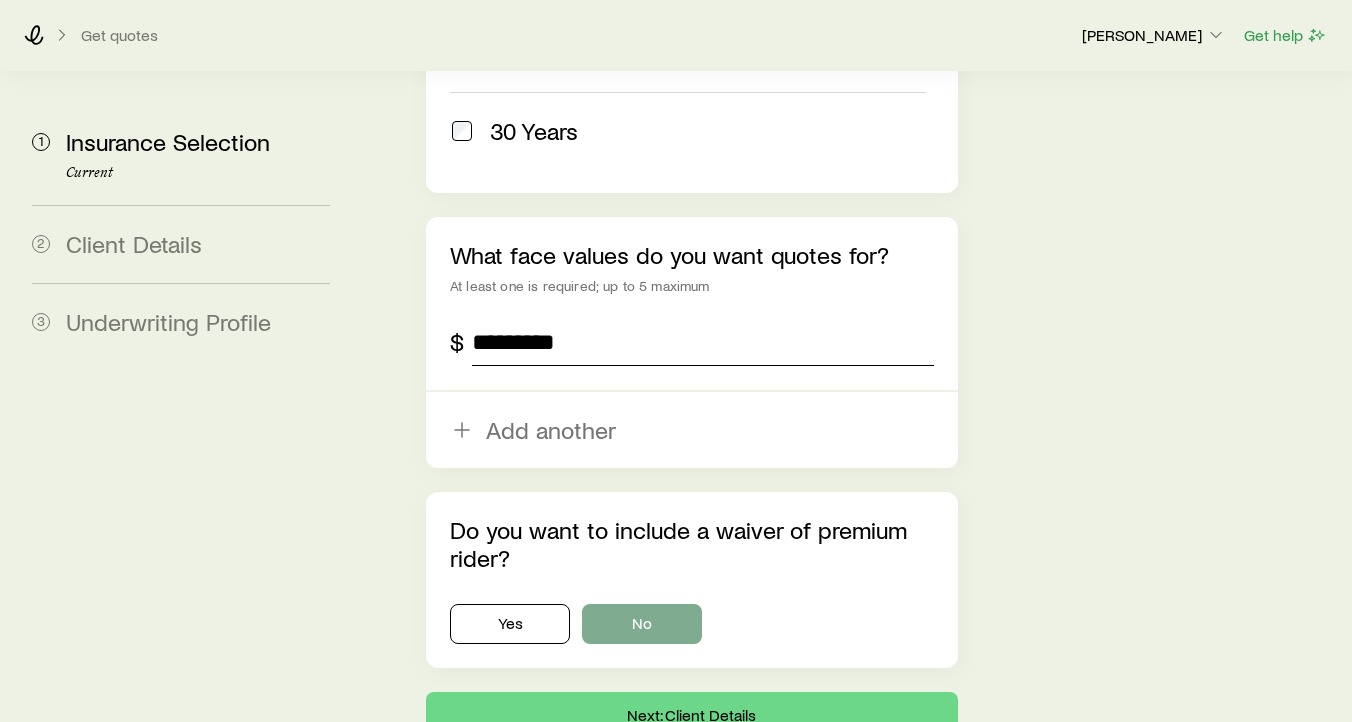 type on "*********" 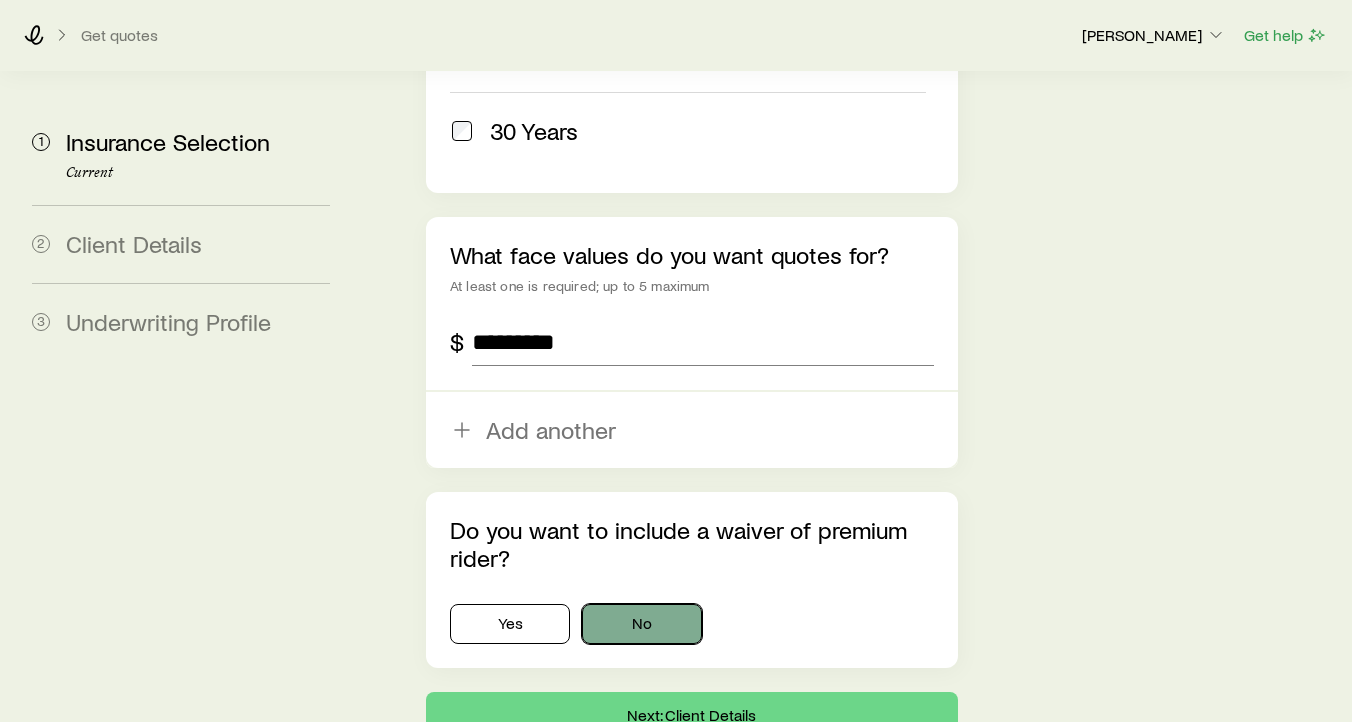 click on "No" at bounding box center (642, 624) 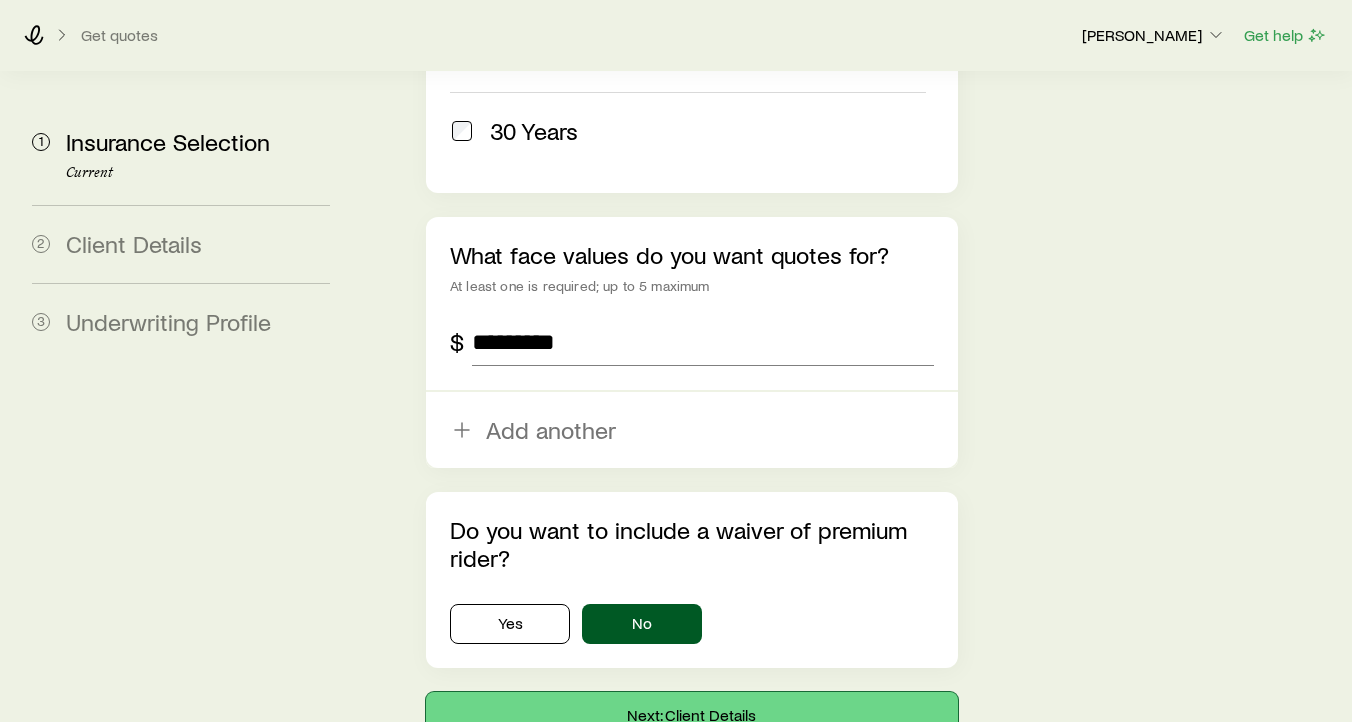 click on "Next: Client Details" at bounding box center [692, 716] 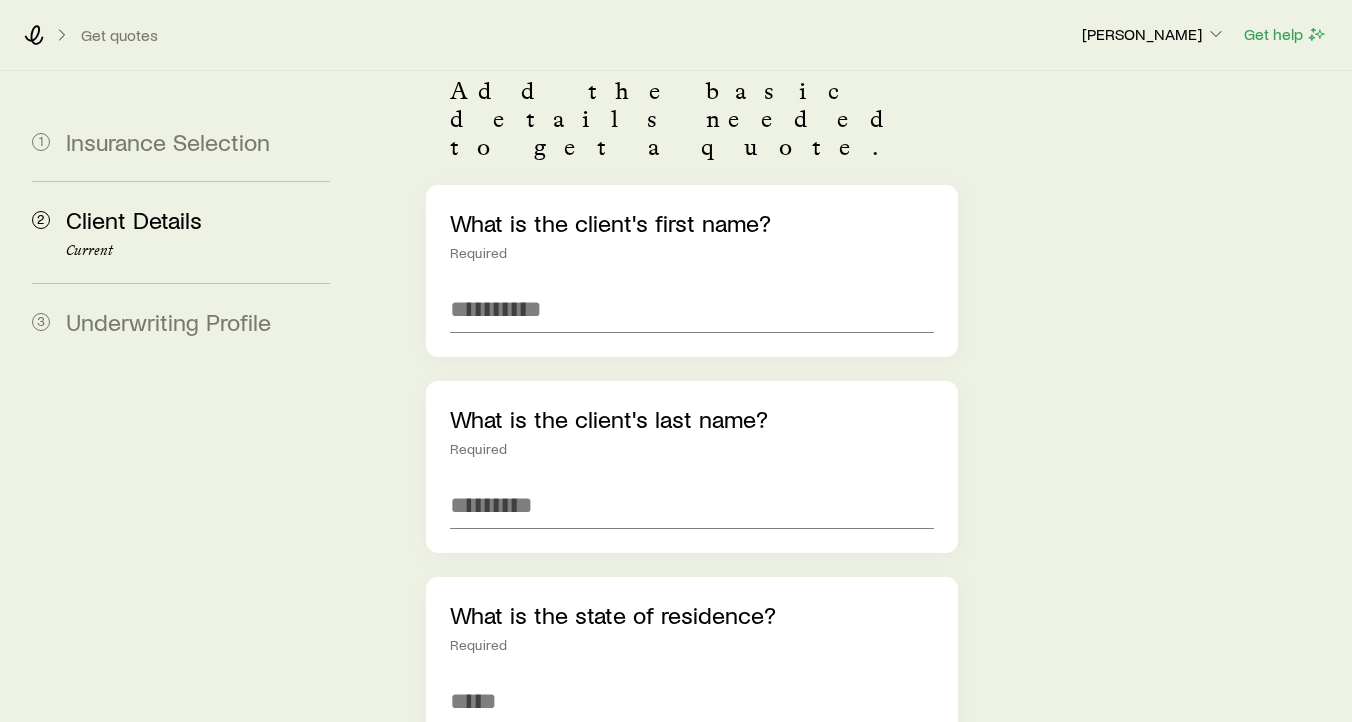 scroll, scrollTop: 0, scrollLeft: 0, axis: both 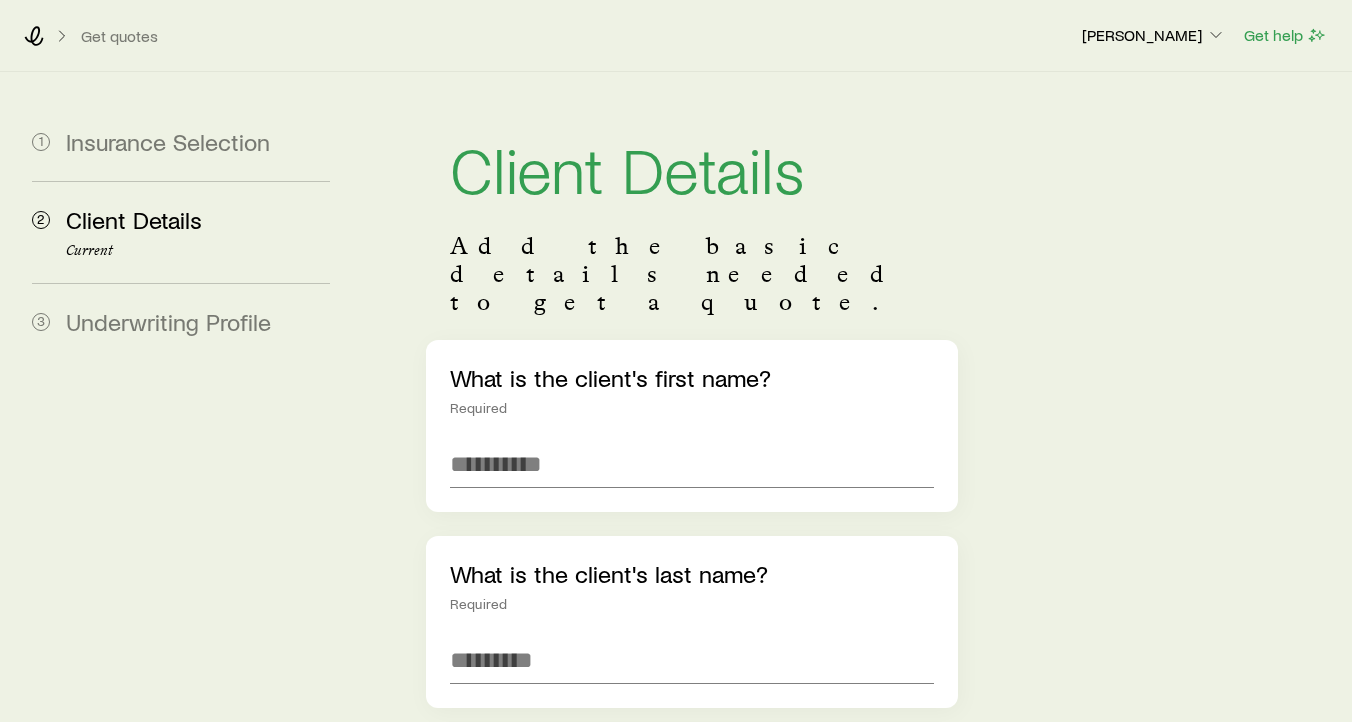 click on "3 Underwriting Profile" at bounding box center [181, 322] 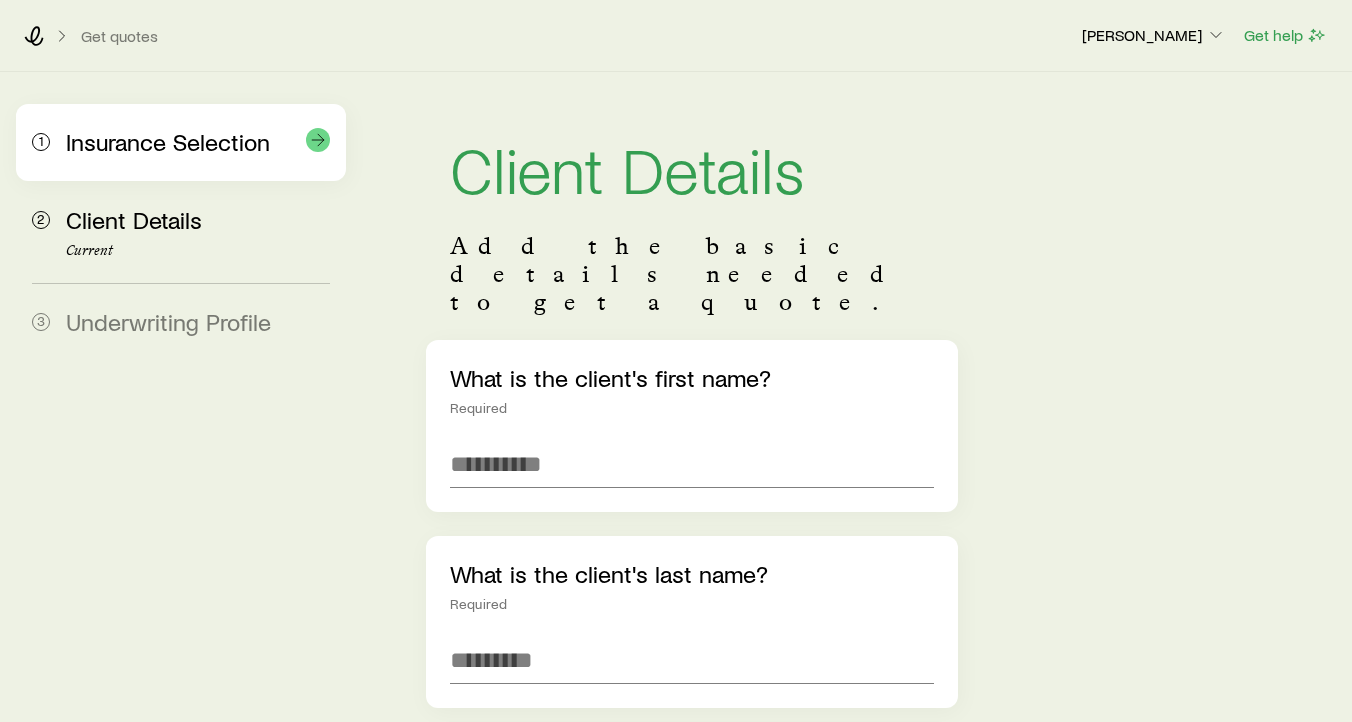 click on "Insurance Selection" at bounding box center [168, 141] 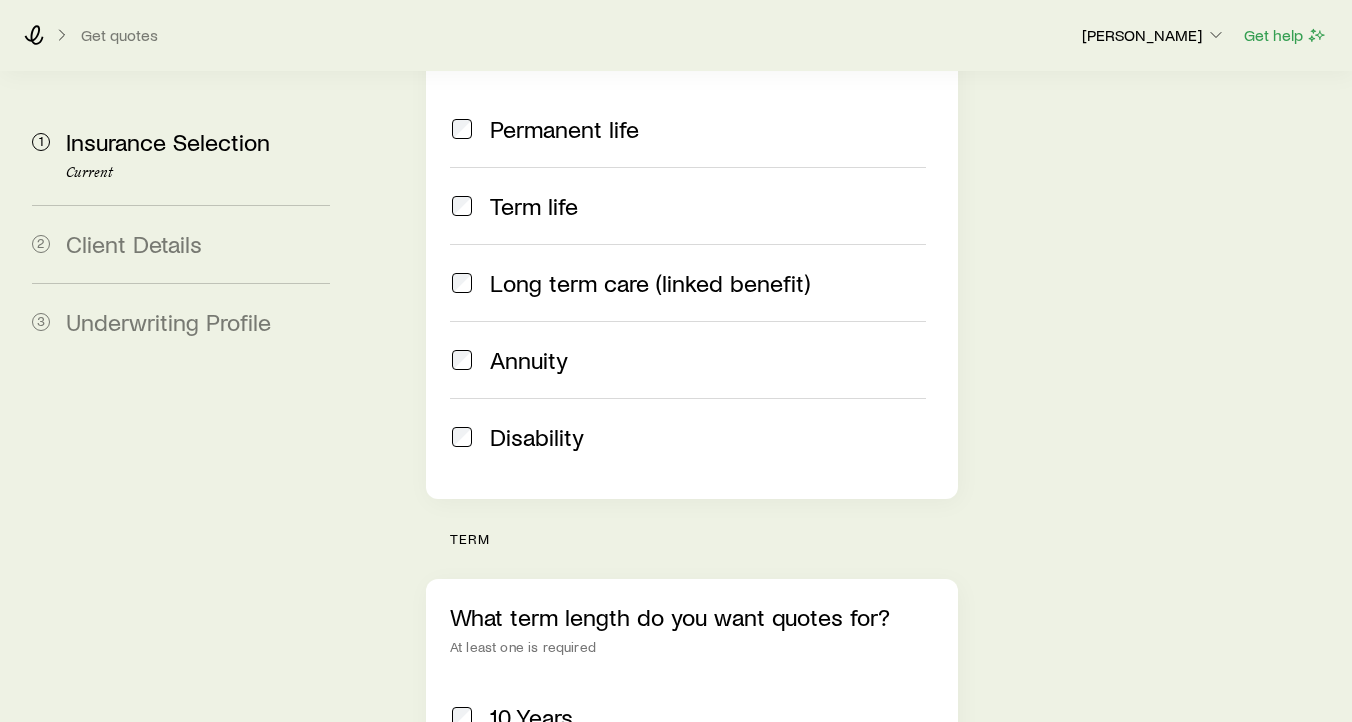 scroll, scrollTop: 0, scrollLeft: 0, axis: both 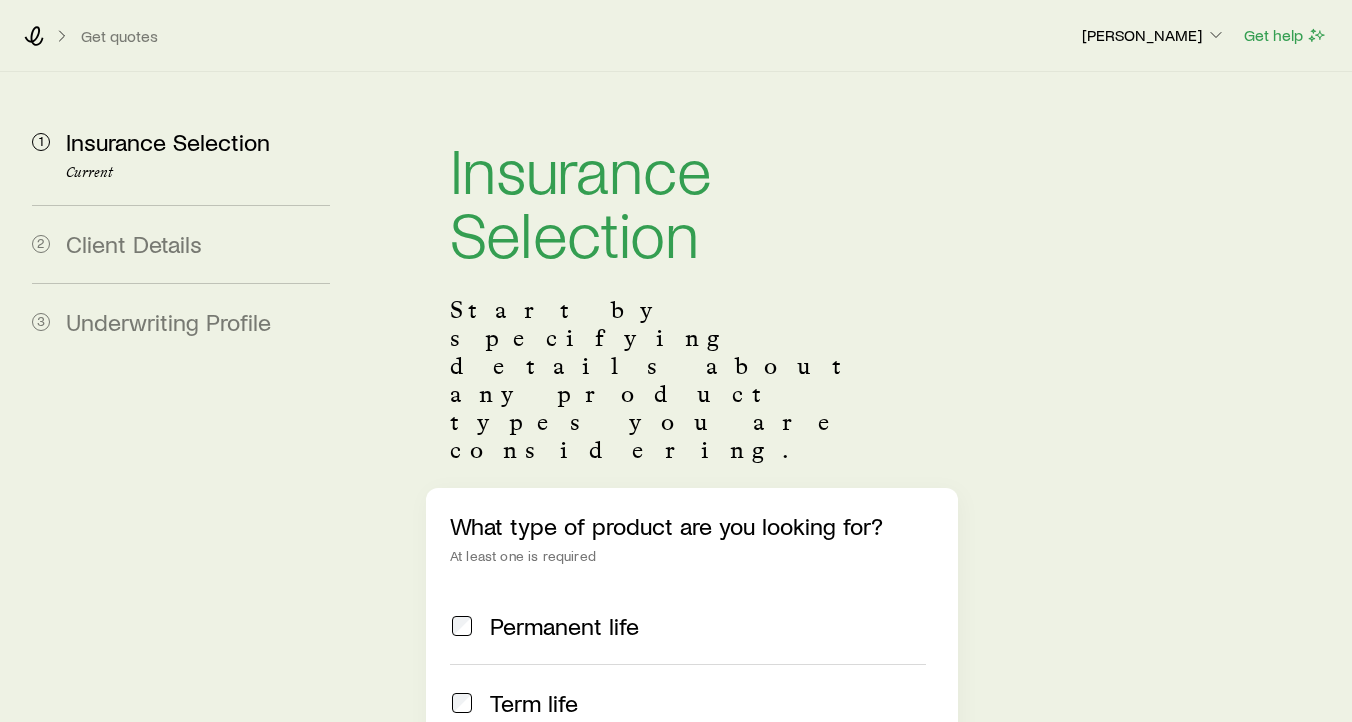 click 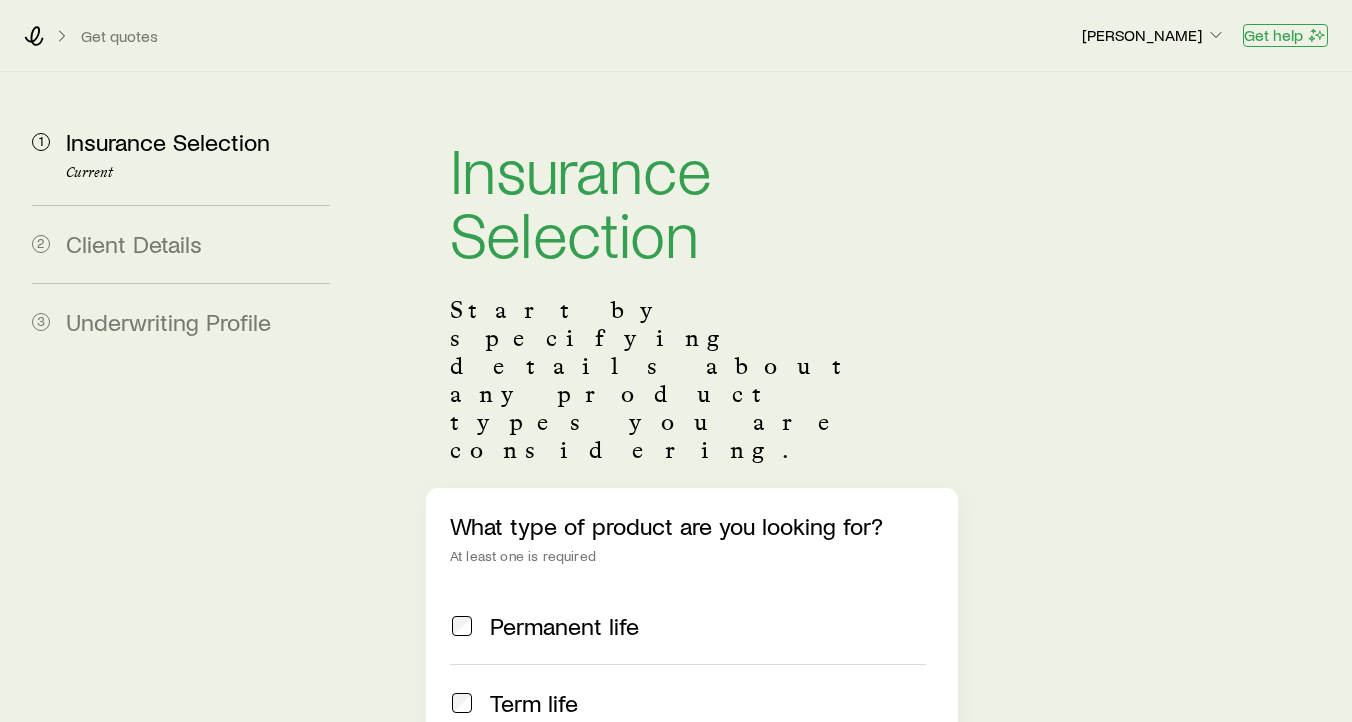 click on "Get help" at bounding box center (1285, 35) 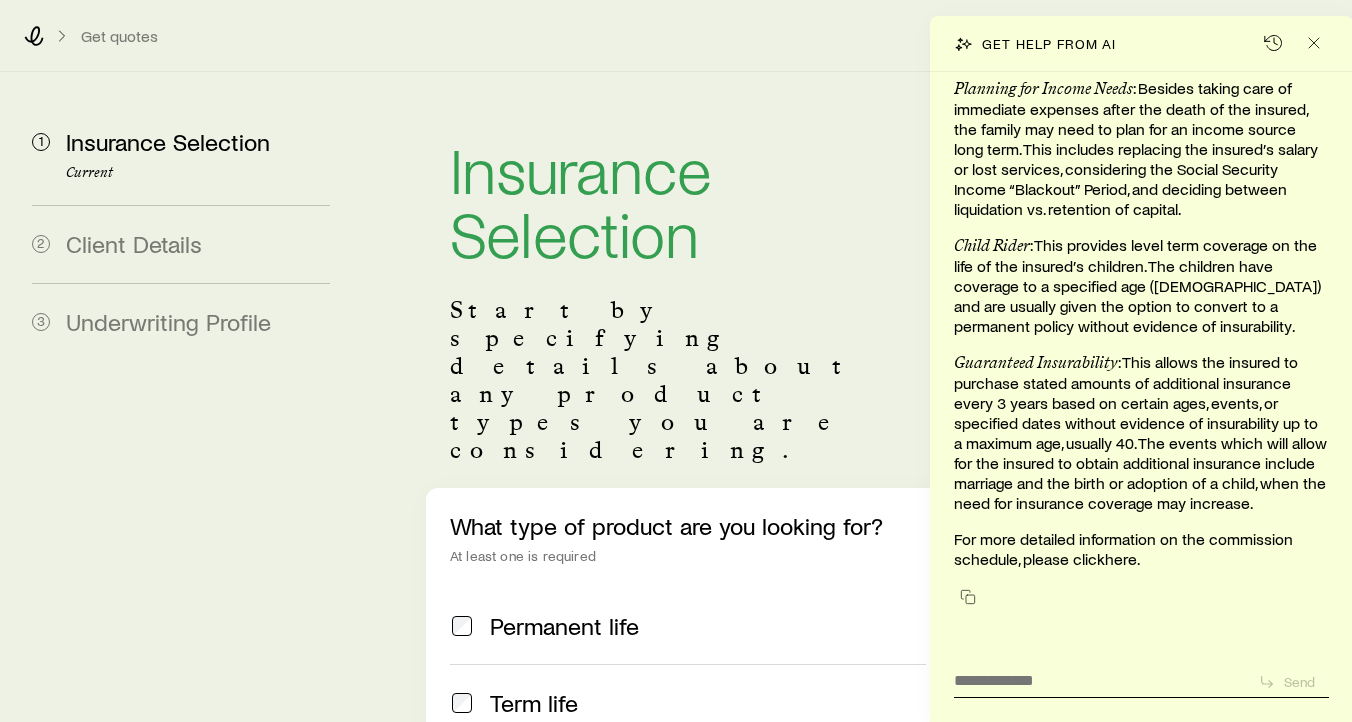 scroll, scrollTop: 366, scrollLeft: 0, axis: vertical 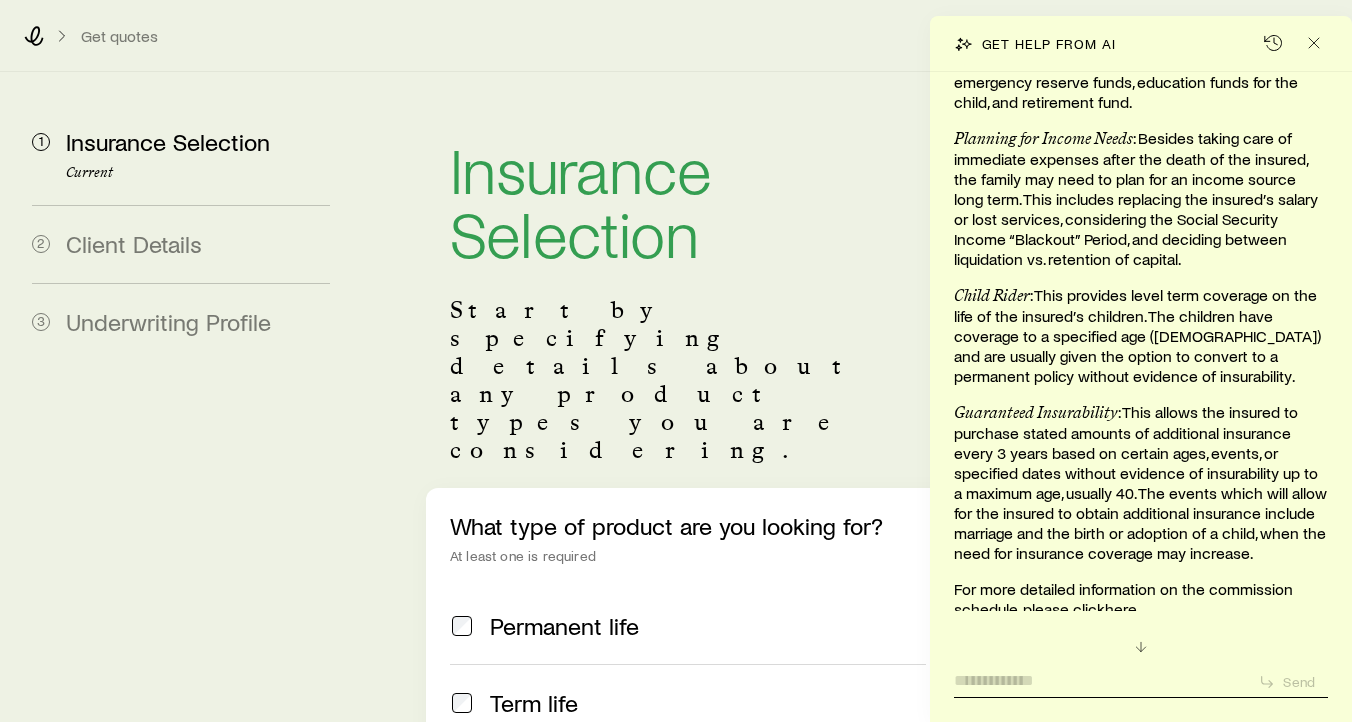 click at bounding box center (1098, 675) 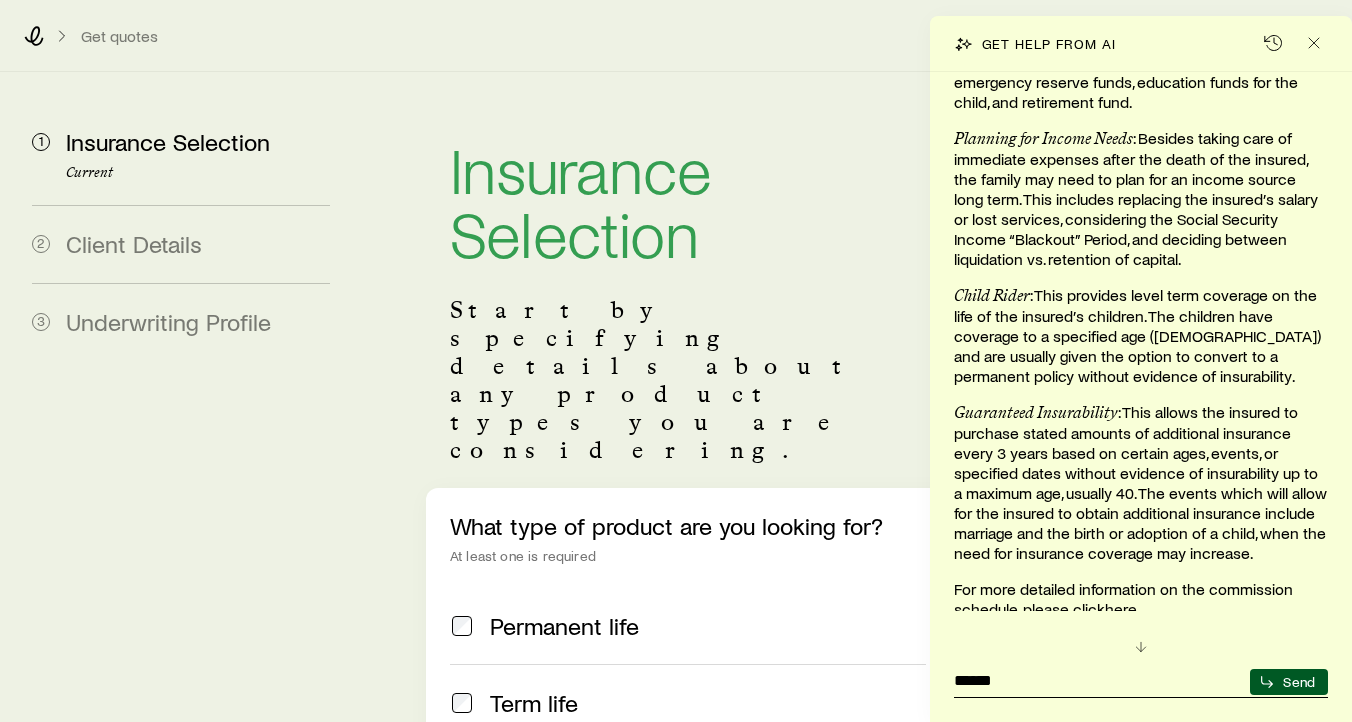 type on "*******" 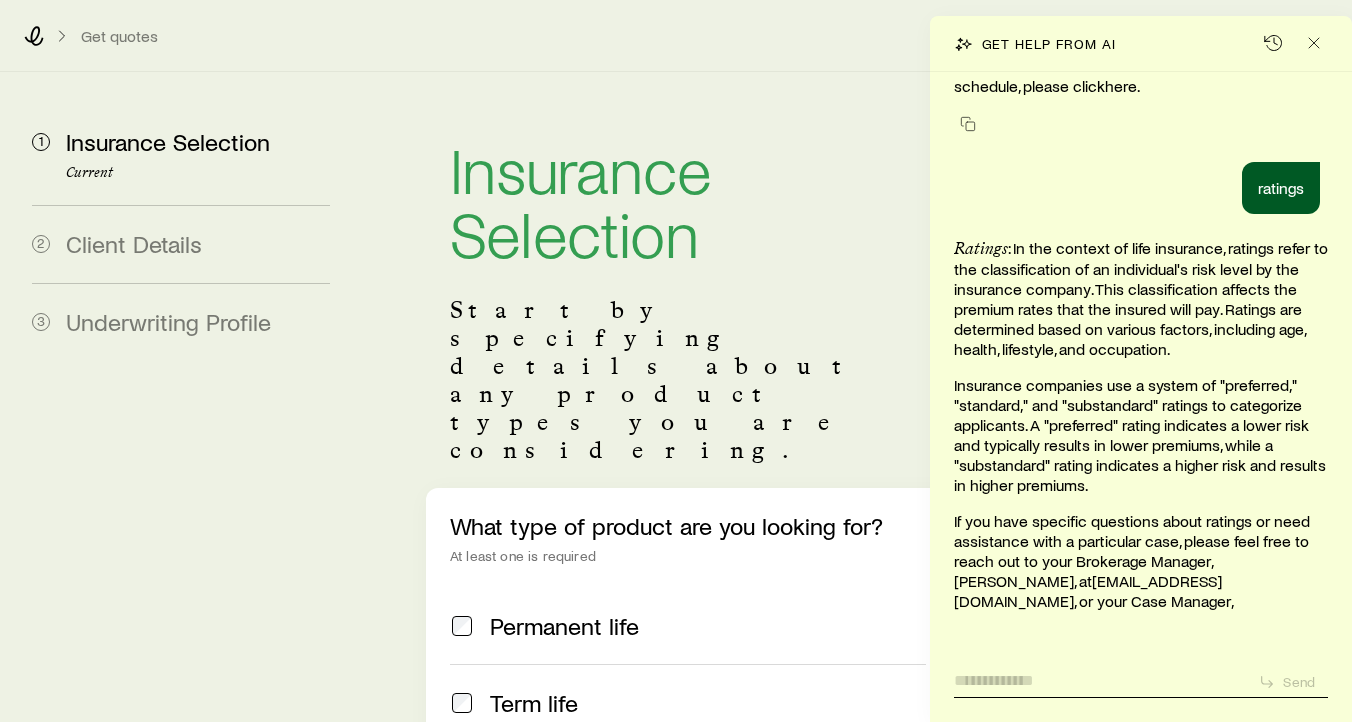 scroll, scrollTop: 931, scrollLeft: 0, axis: vertical 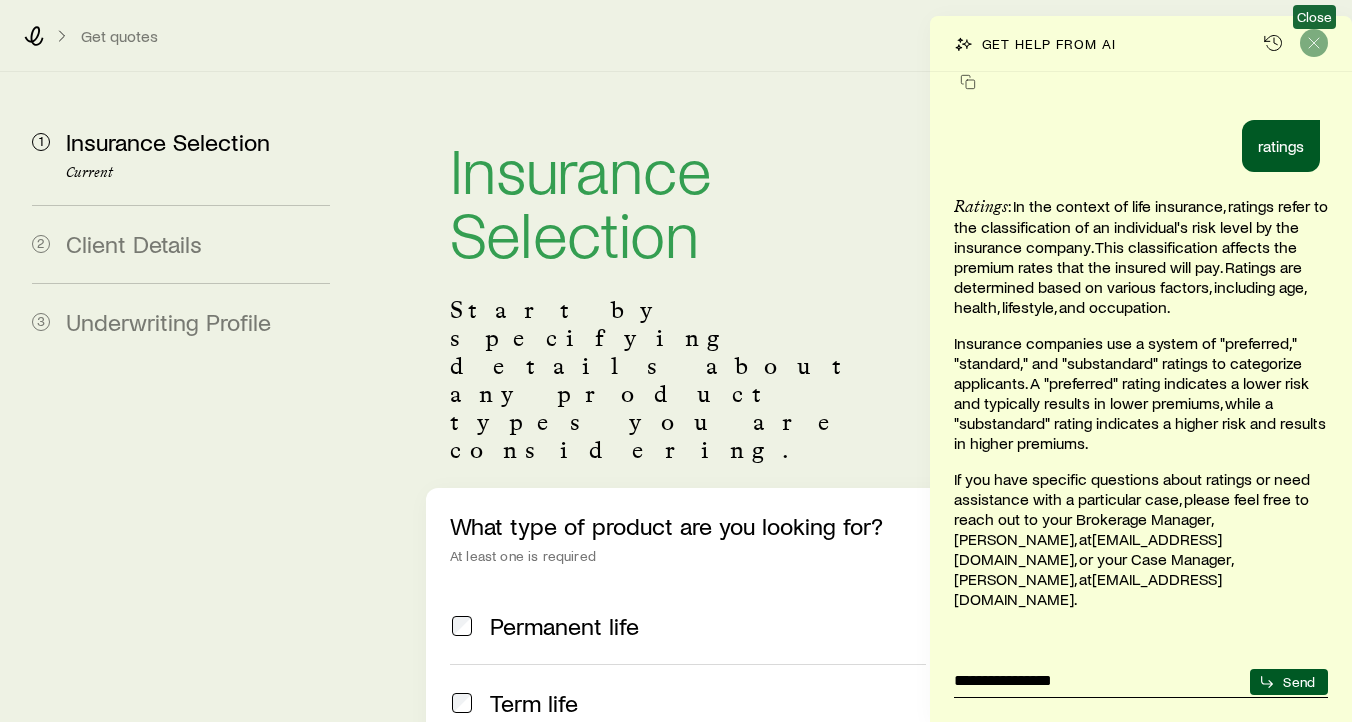 type on "**********" 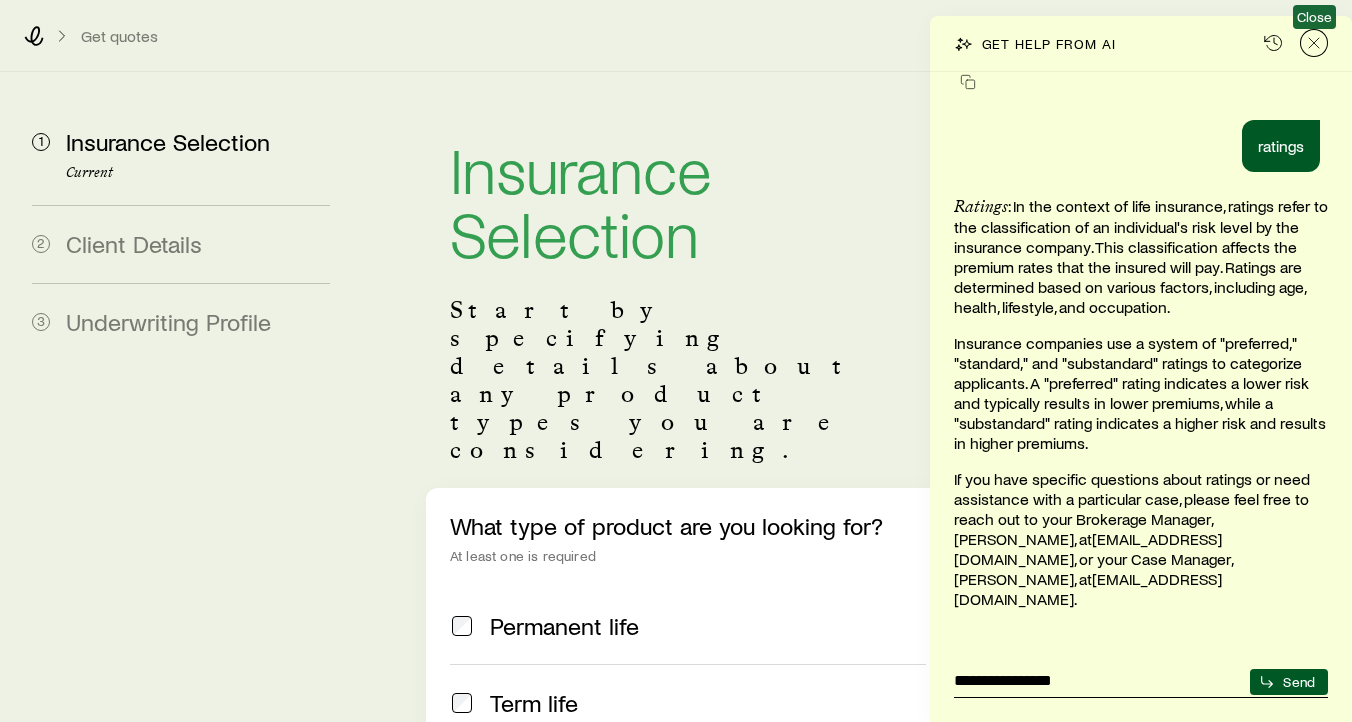 click 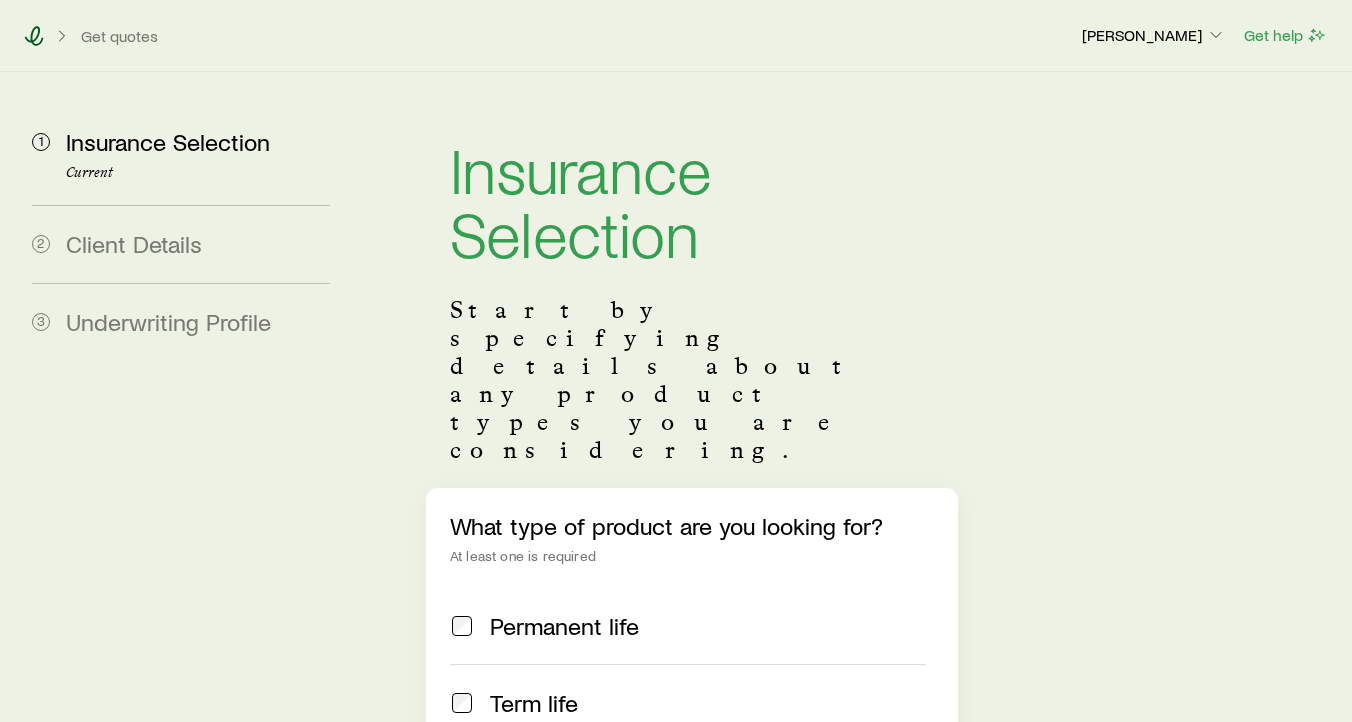 click 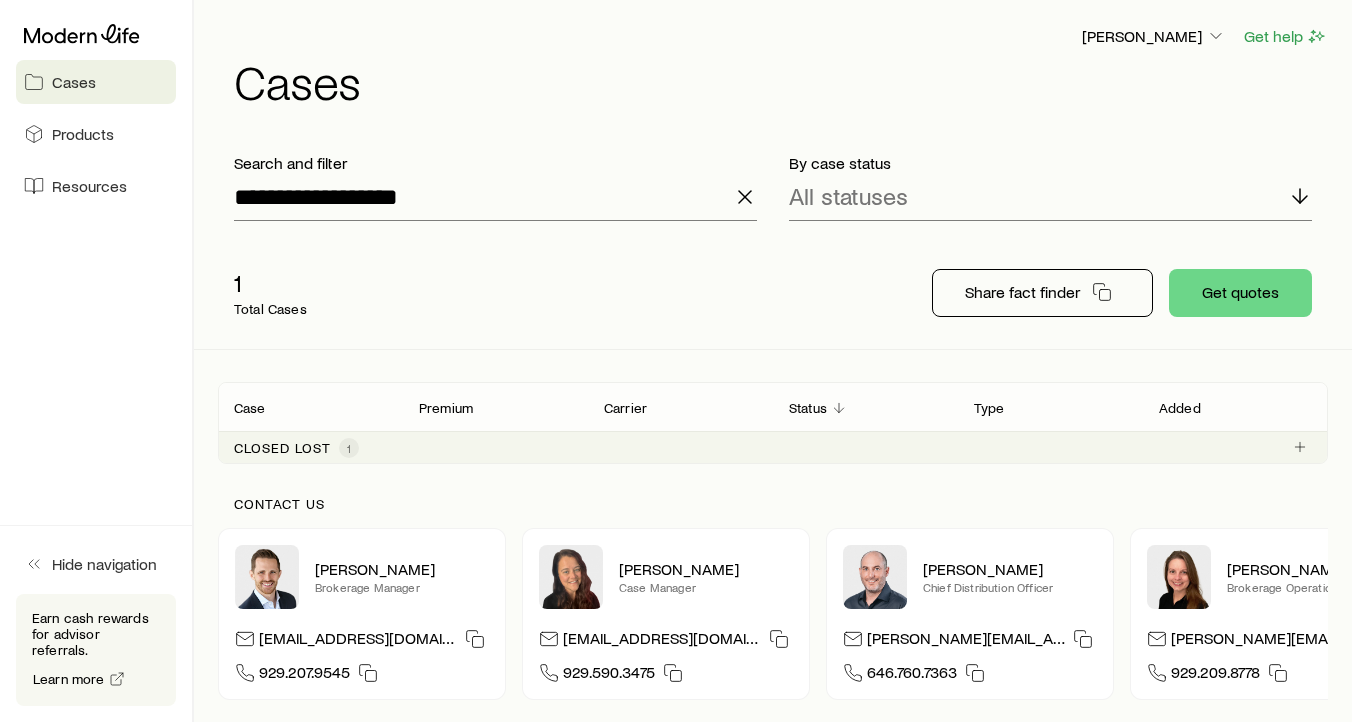 click 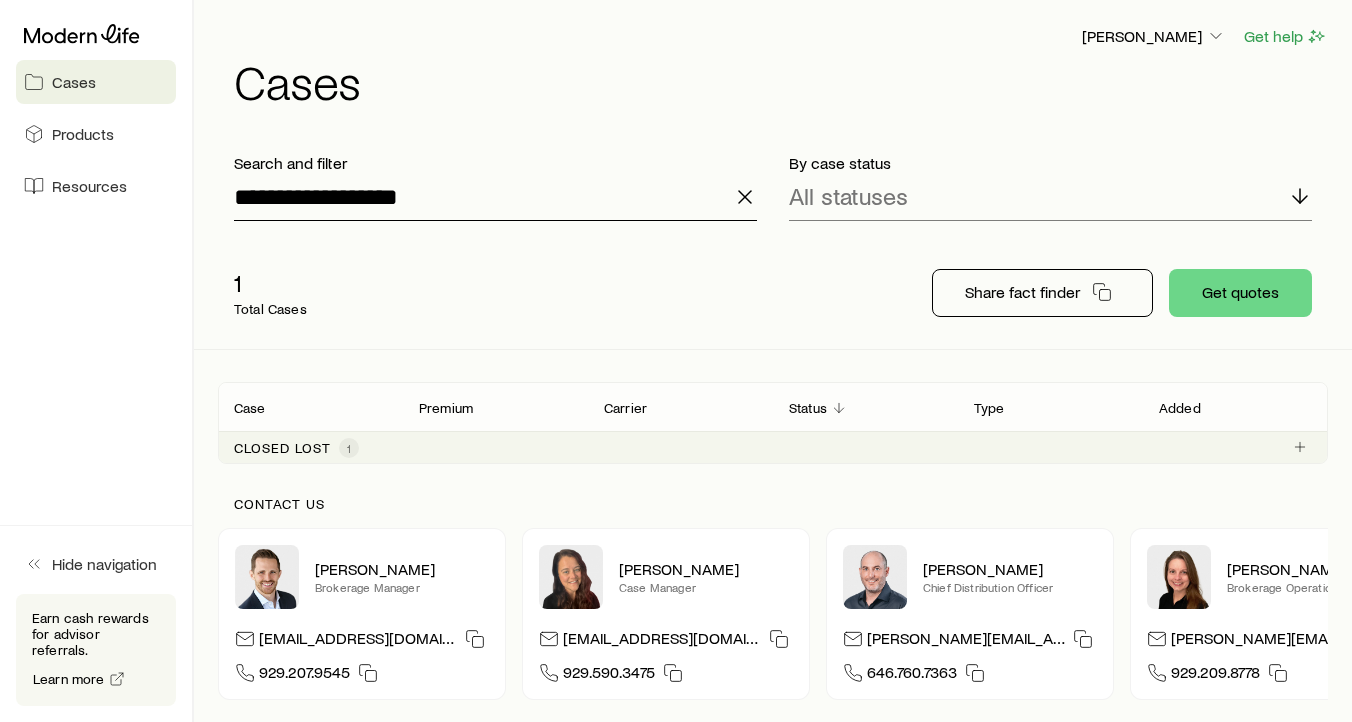 type 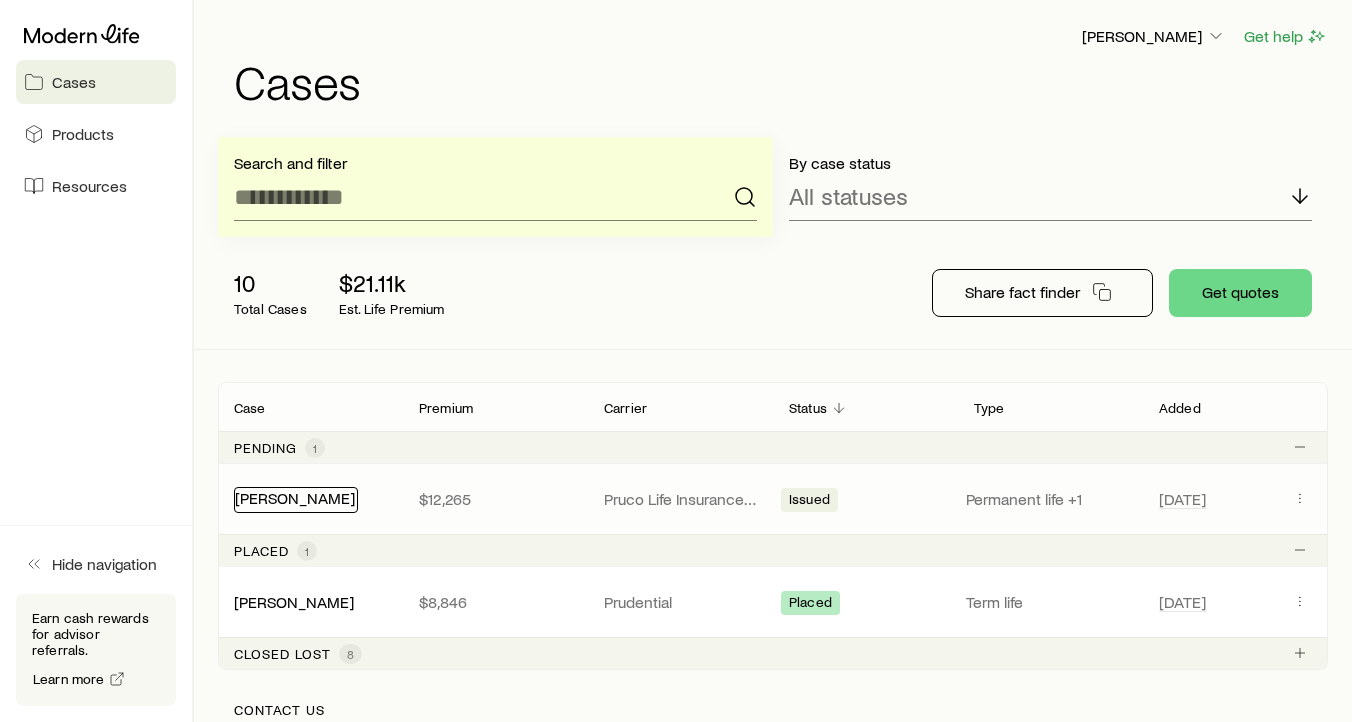 click on "[PERSON_NAME]" at bounding box center (295, 497) 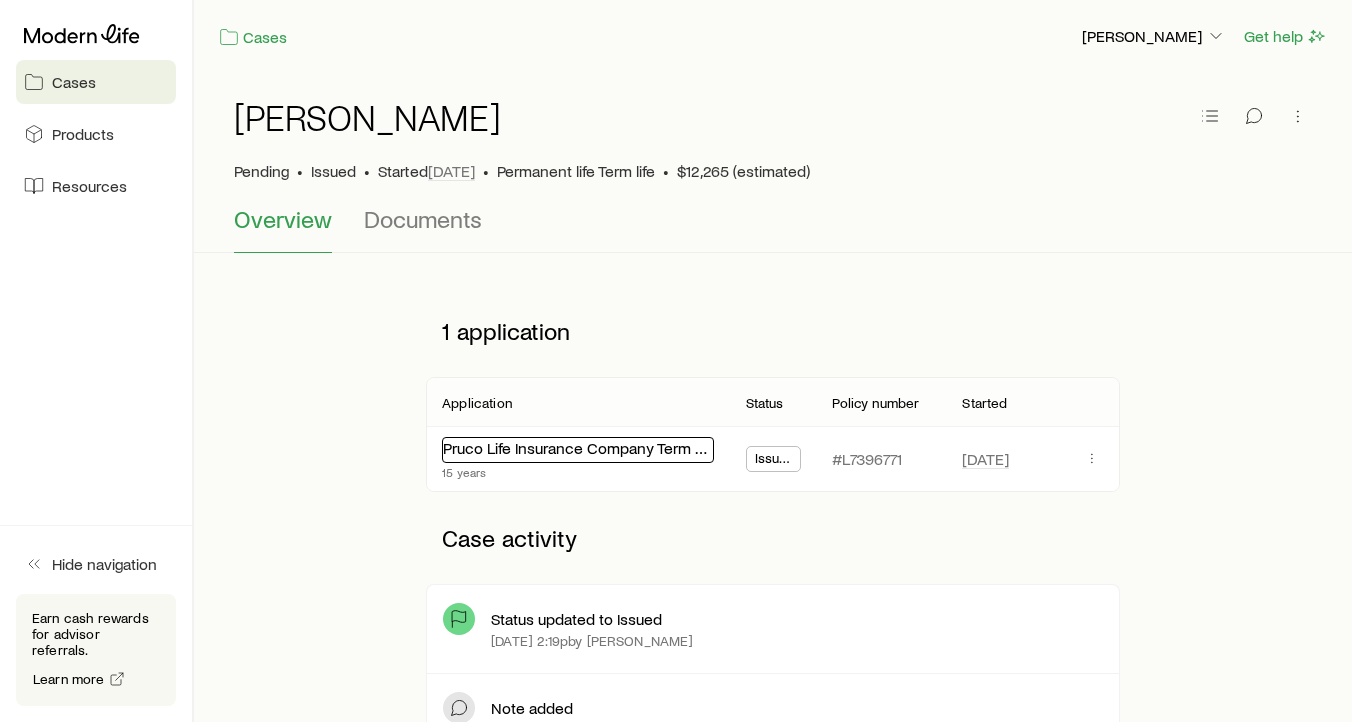 click on "Pruco Life Insurance Company Term Essential" at bounding box center (600, 447) 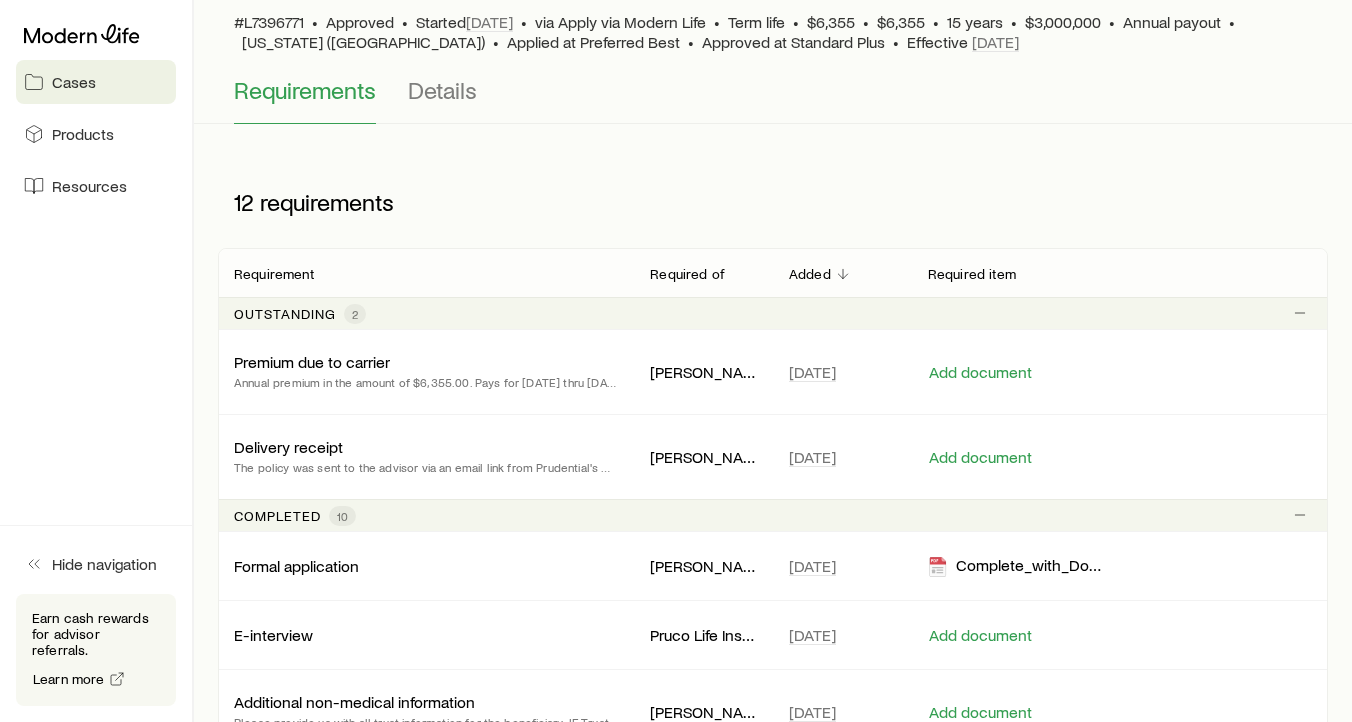 scroll, scrollTop: 132, scrollLeft: 0, axis: vertical 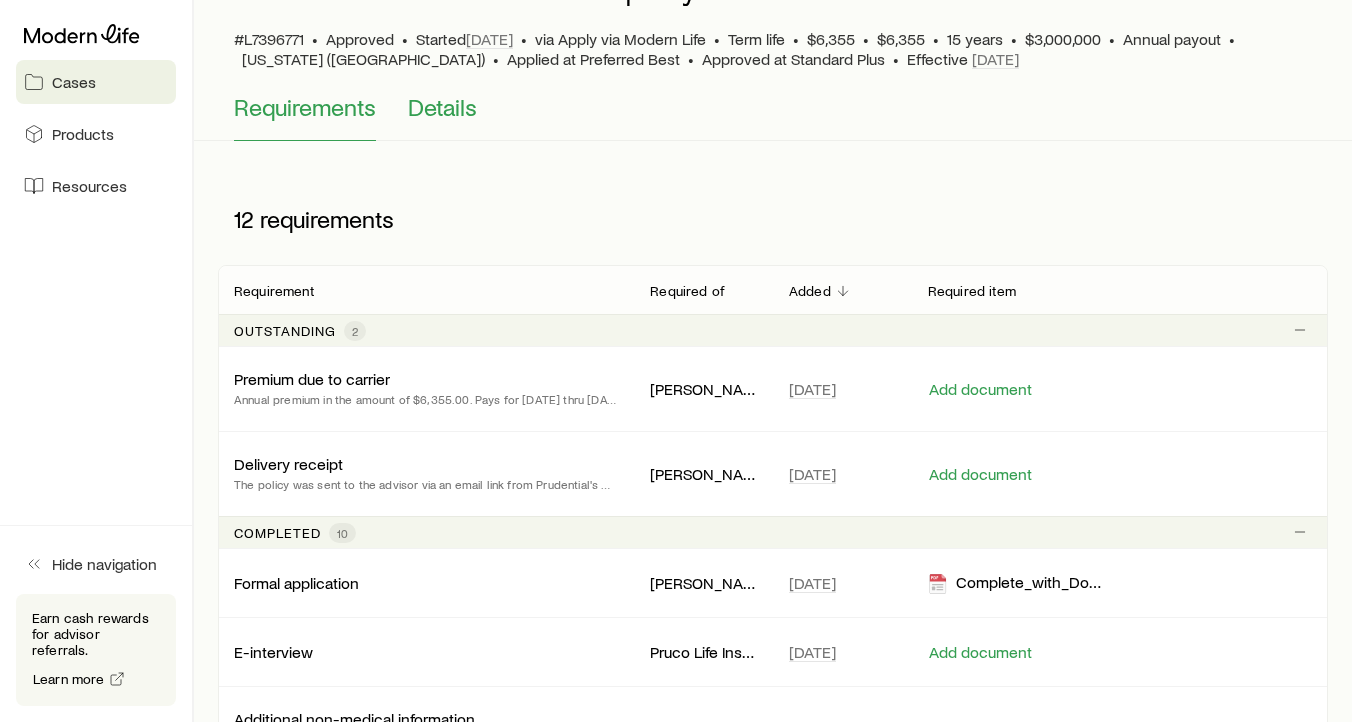 click on "Details" at bounding box center [442, 107] 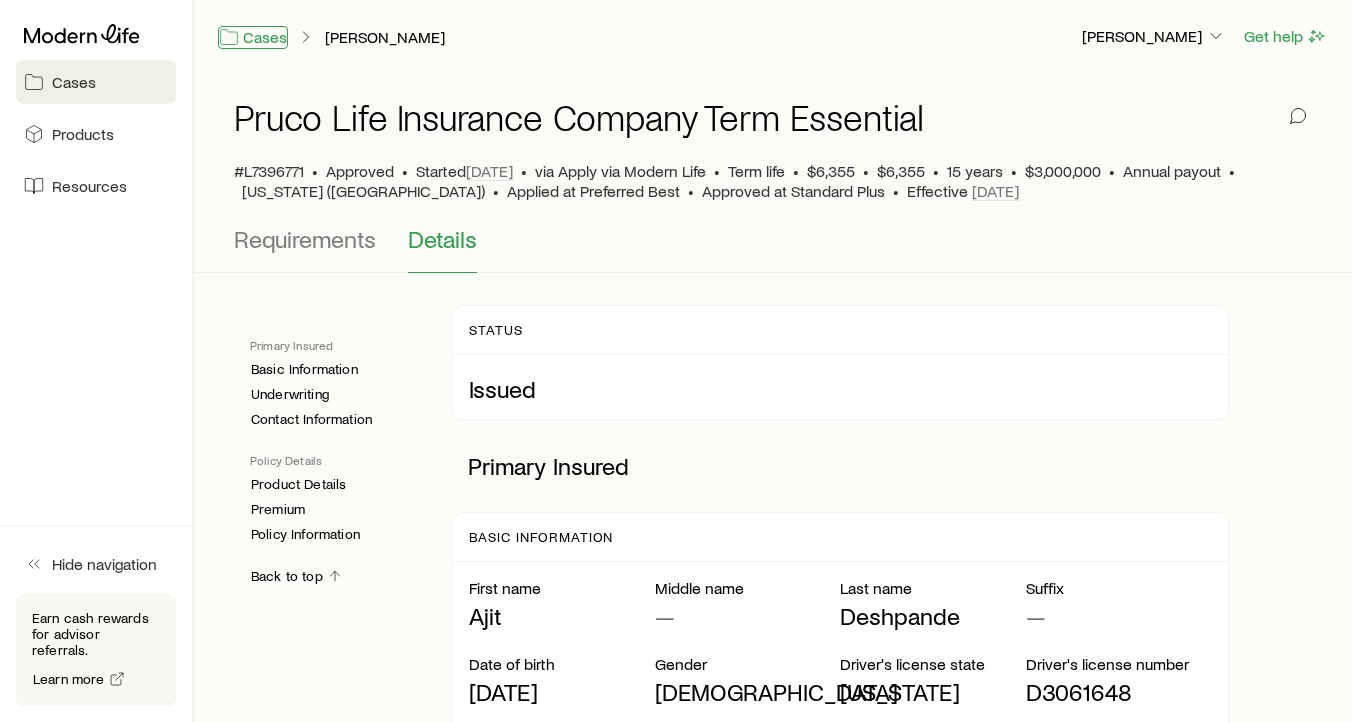 click on "Cases" at bounding box center [253, 37] 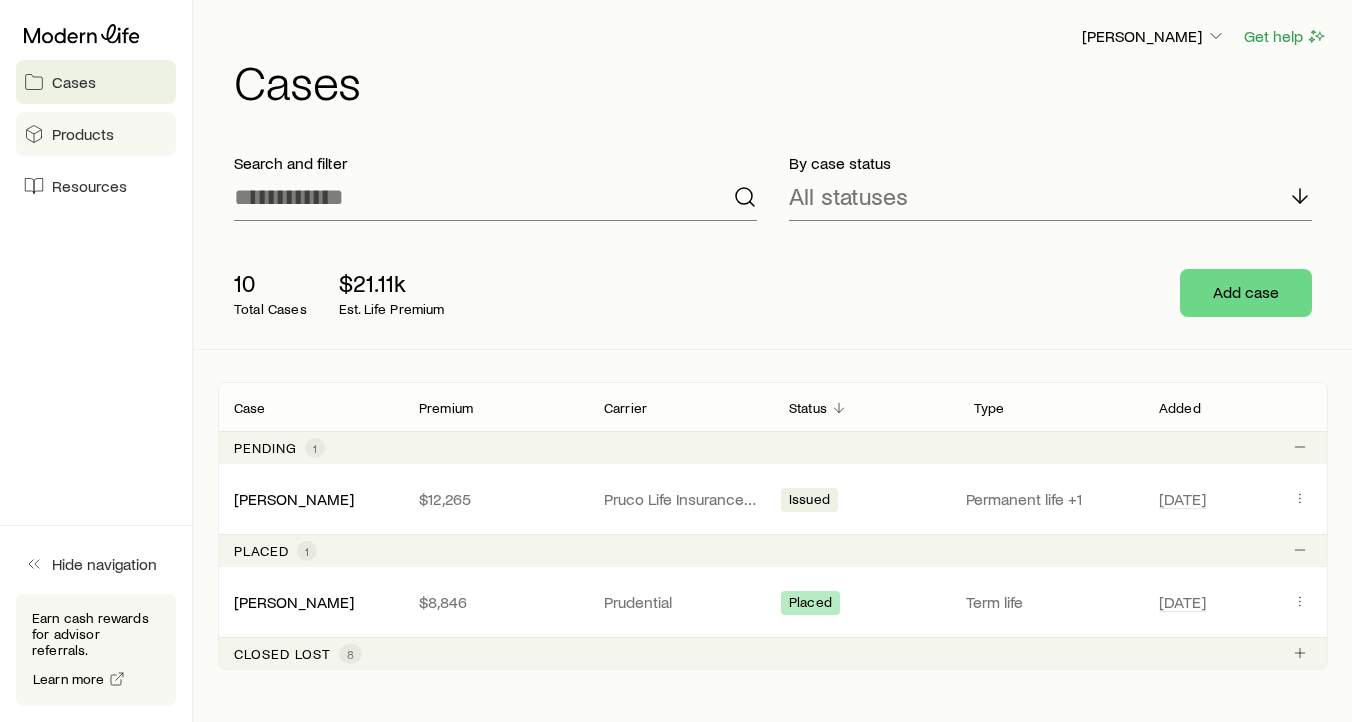 click on "Products" at bounding box center (83, 134) 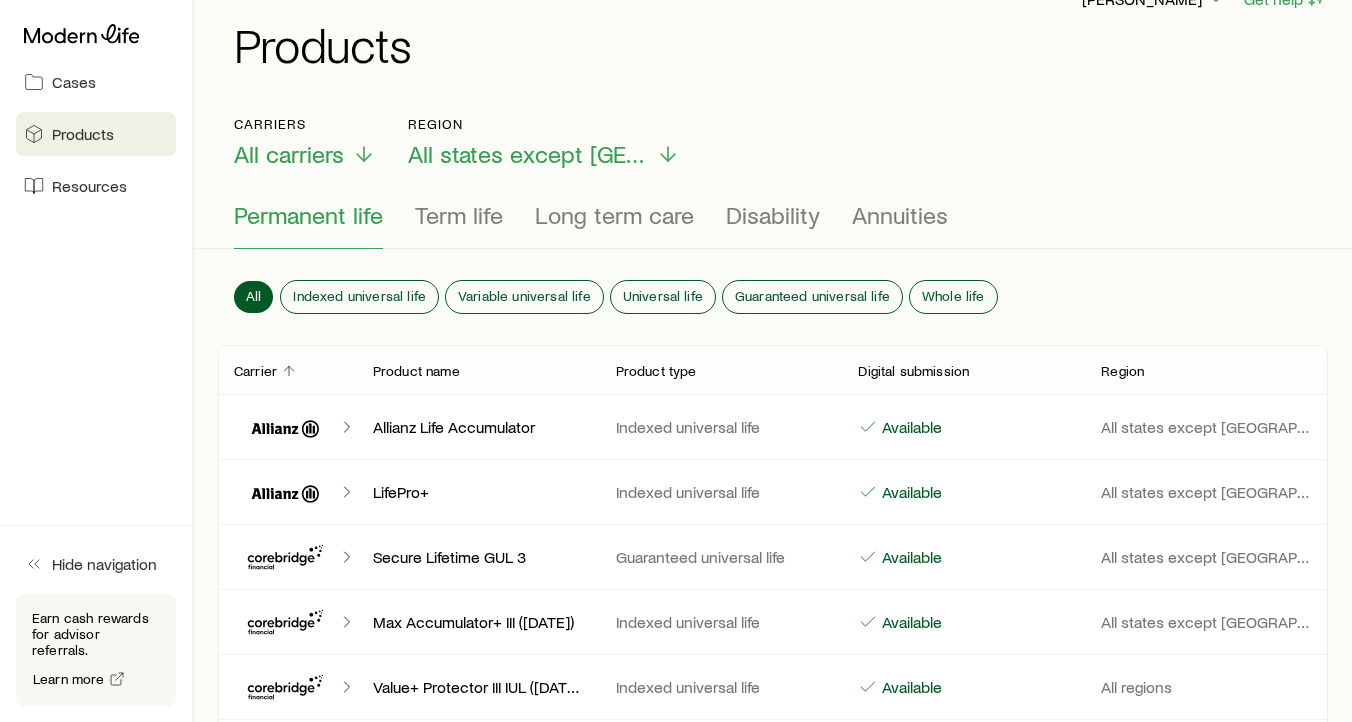 scroll, scrollTop: 19, scrollLeft: 0, axis: vertical 